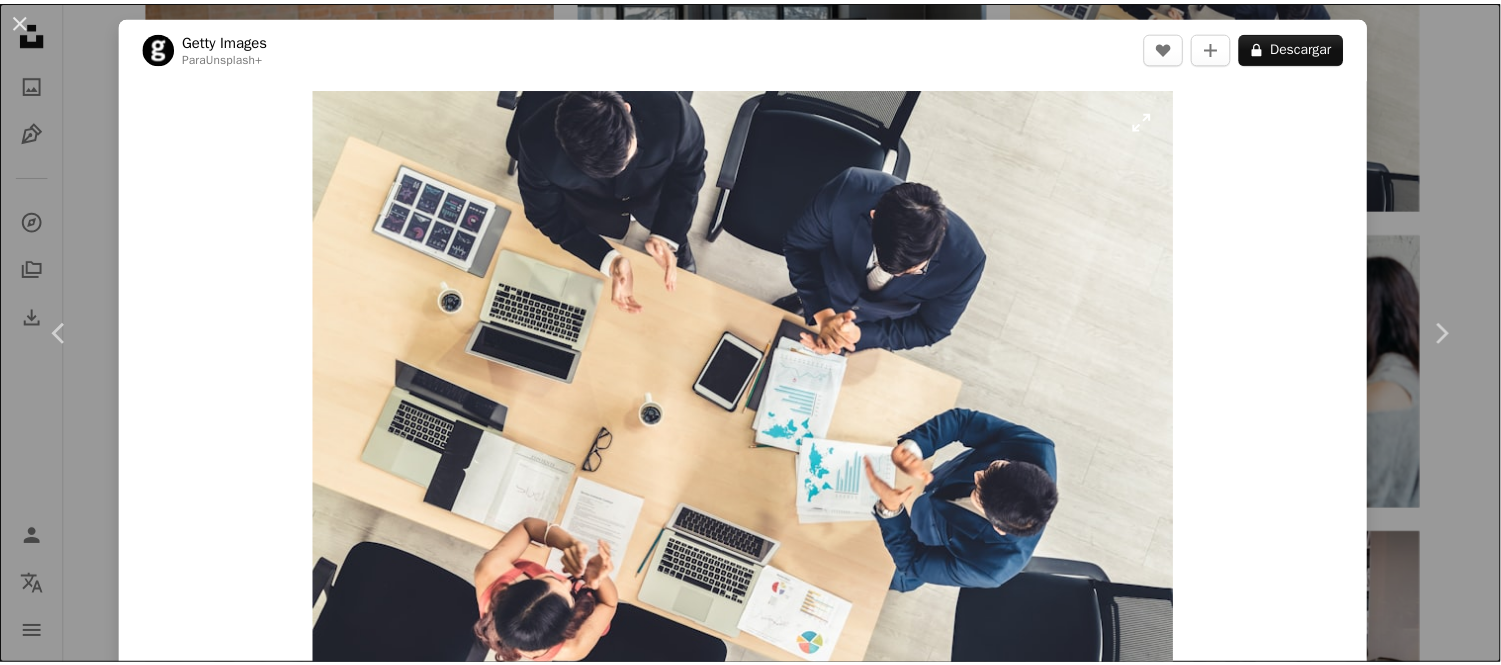 scroll, scrollTop: 1725, scrollLeft: 0, axis: vertical 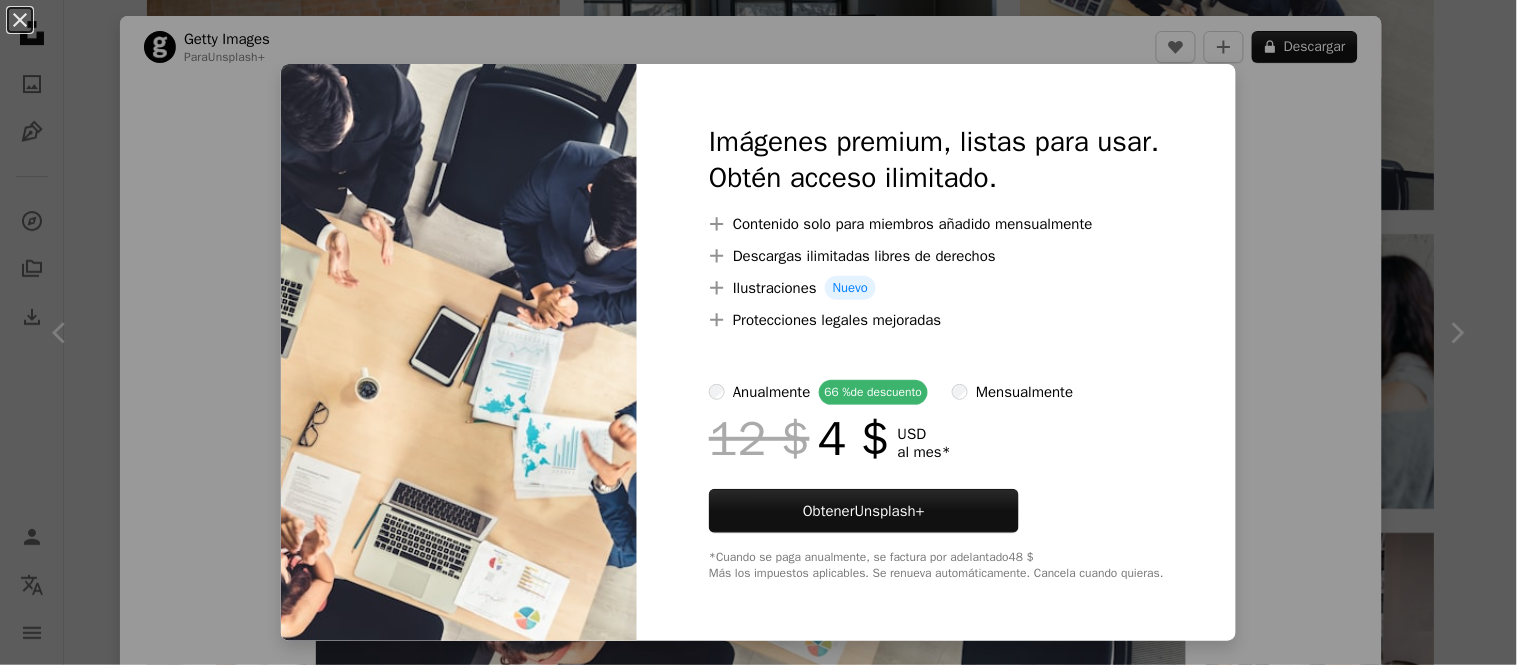 click on "An X shape Imágenes premium, listas para usar. Obtén acceso ilimitado. A plus sign Contenido solo para miembros añadido mensualmente A plus sign Descargas ilimitadas libres de derechos A plus sign Ilustraciones  Nuevo A plus sign Protecciones legales mejoradas anualmente 66 %  de descuento mensualmente 12 $   4 $ USD al mes * Obtener  Unsplash+ *Cuando se paga anualmente, se factura por adelantado  48 $ Más los impuestos aplicables. Se renueva automáticamente. Cancela cuando quieras." at bounding box center (758, 332) 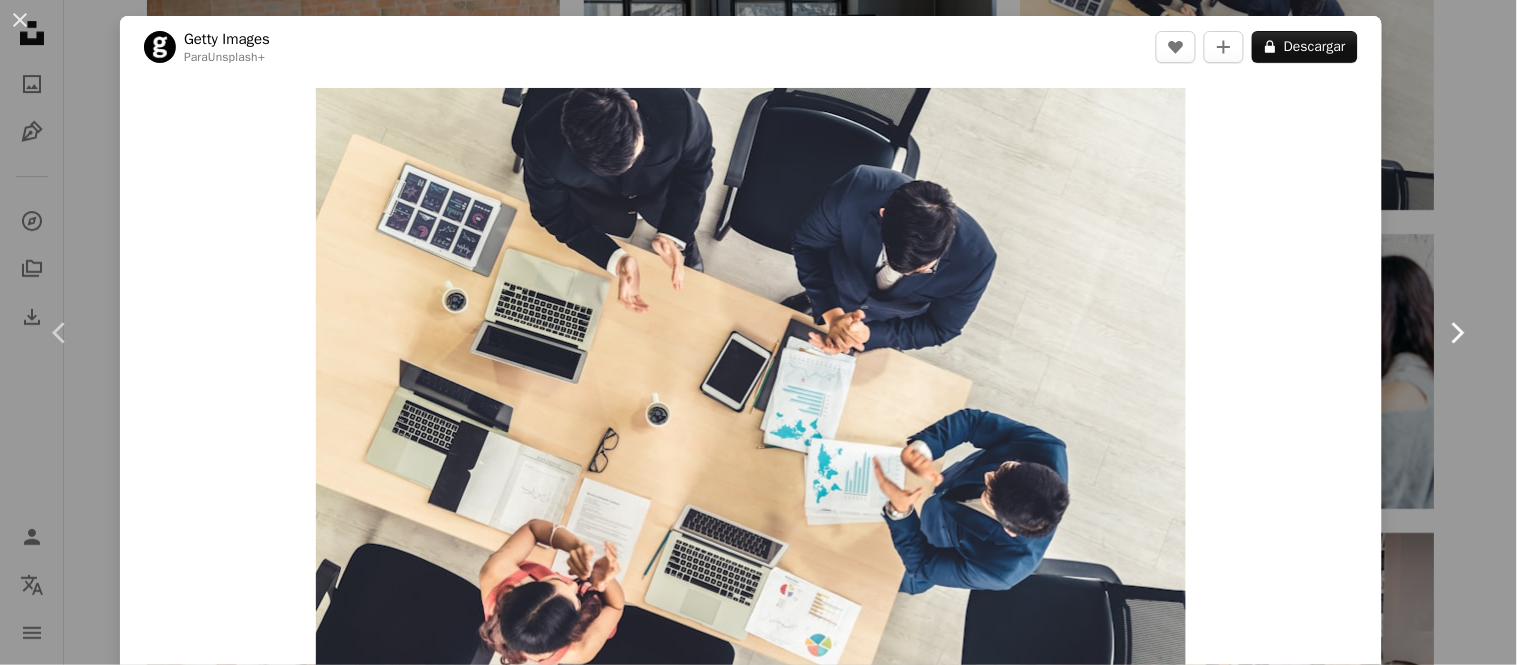 click on "Chevron right" at bounding box center [1457, 333] 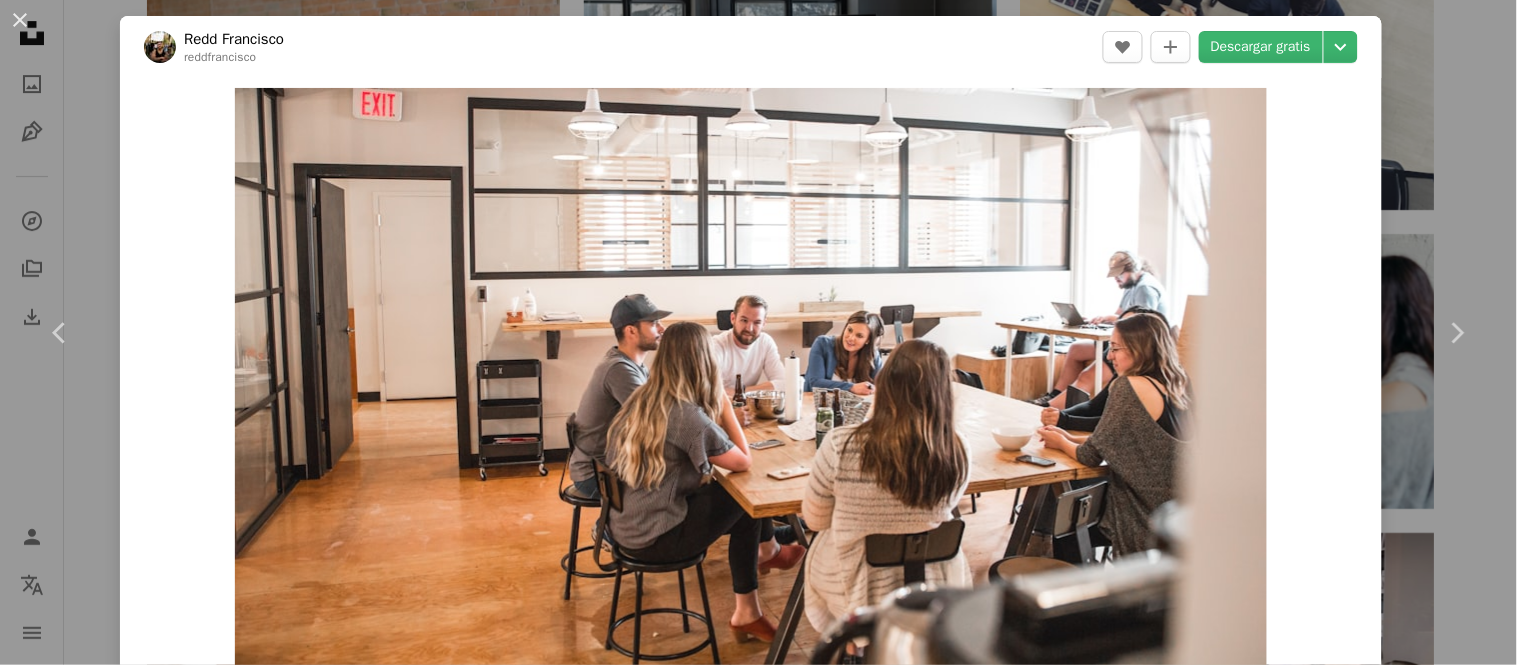 click on "An X shape Chevron left Chevron right [PERSON] [PERSON] A heart A plus sign Descargar gratis Chevron down Zoom in Visualizaciones 19.640.165 Descargas 190.324 Presentado en Fotos , Negocios y Trabajo A forward-right arrow Compartir Info icon Información More Actions Calendar outlined Publicado el 20 de septiembre de 2019 Camera Canon, EOS 6D Safety Uso gratuito bajo la Licencia Unsplash oficina negocio gente reunión área de trabajo idea genial cosas [CITY] Lugares [CITY] intemperie caserío colaborativo Reunión Colaboración Almuerzo de reunión edificio Humano escuela trabajo Fondos Explora imágenes premium relacionadas en iStock | Ahorra un 20 % con el código UNSPLASH20 Ver más en iStock ↗ Imágenes relacionadas A heart A plus sign [PERSON] Arrow pointing down Plus sign for Unsplash+ A heart A plus sign Getty Images Para Unsplash+ A lock Descargar Plus sign for Unsplash+ A heart A plus sign Getty Images Para Unsplash+ A lock Descargar A heart A plus sign Arrow pointing down" at bounding box center (758, 332) 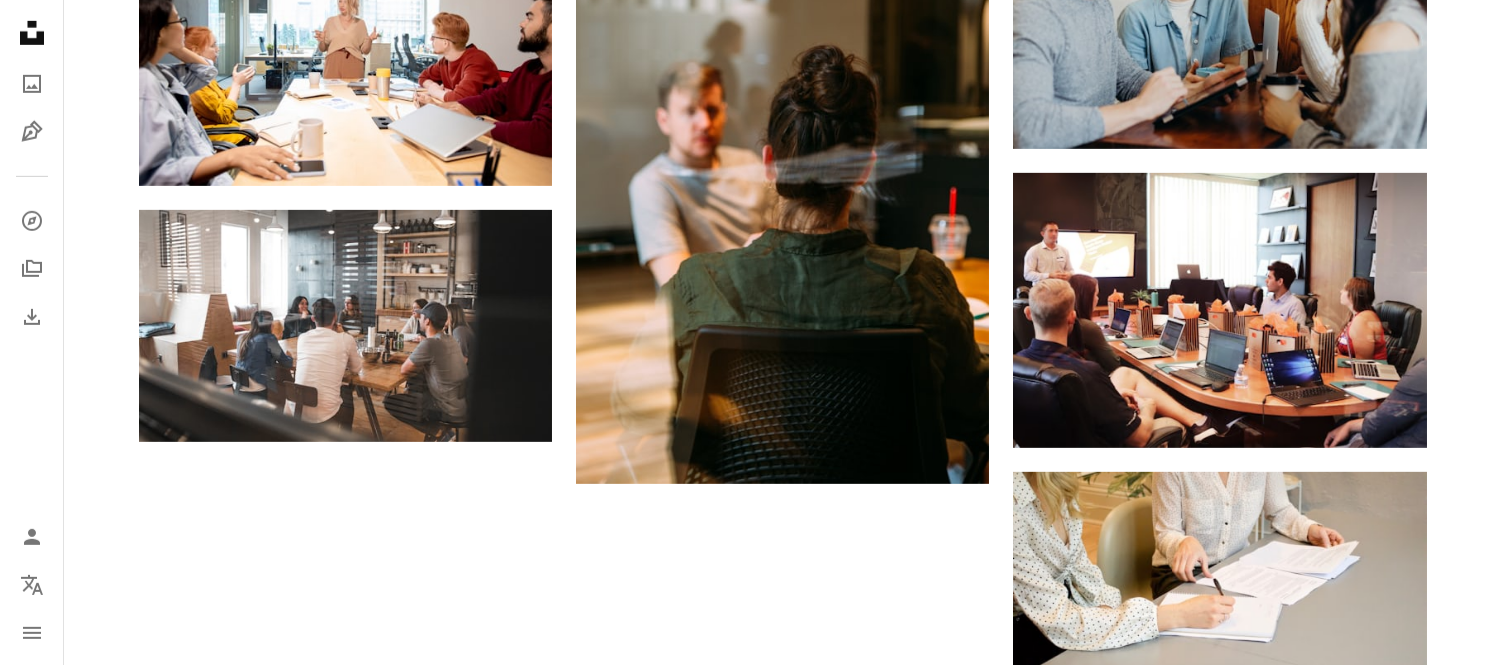 scroll, scrollTop: 2092, scrollLeft: 0, axis: vertical 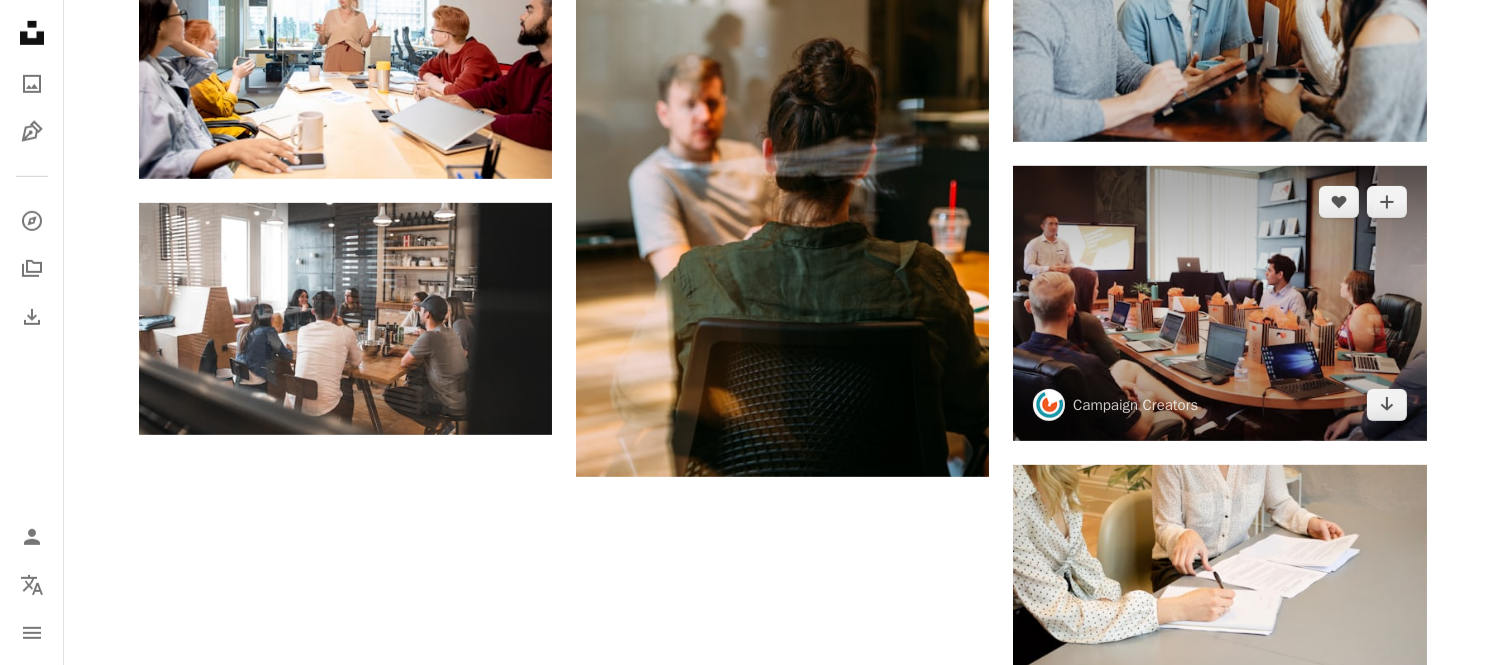 click at bounding box center (1219, 303) 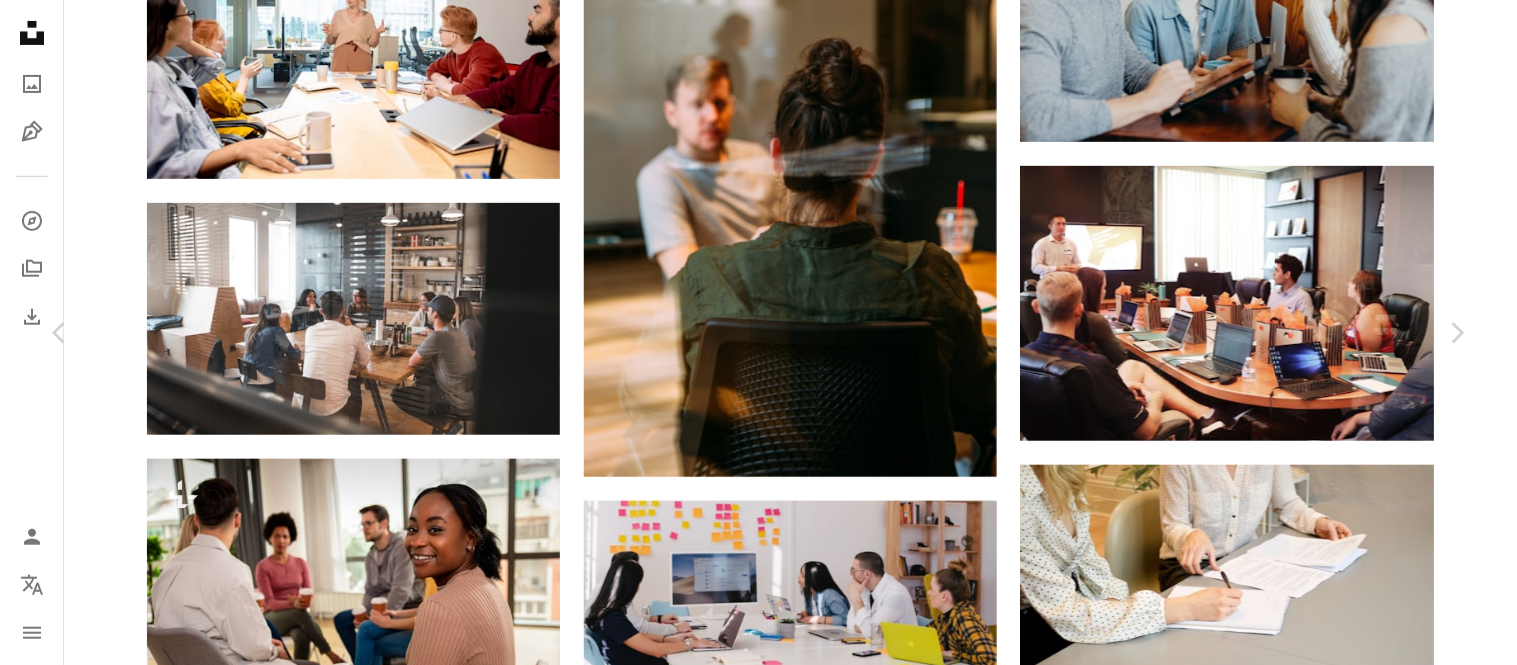 click on "Unsplash logo Página de inicio de Unsplash A photo Pen Tool A compass A stack of folders Download Person Localization icon navigation menu A magnifying glass ******* An X shape Visual search Obtener Unsplash+ Inicia sesión Enviar una imagen Explora imágenes premium en iStock | 20 % de descuento en iStock ↗ Explora imágenes premium en iStock 20 % de descuento en iStock ↗ Ver más ↗ Ver más en iStock ↗ A photo Fotos 10 mil Pen Tool Ilustraciones 504 A stack of folders Colecciones 65 mil A group of people Usuarios 74 A copyright icon © Licencia Arrow down Aspect ratio Orientación Arrow down Unfold Clasificar por Relevancia Arrow down Filters Filtros Meeting Chevron right negocio reunión en línea reunión de negocios trabajar taller oficina conferencia Sala de Reuniones equipo apretón de manos entrevista presentación Plus sign for Unsplash+ A heart A plus sign Getty Images Para Unsplash+ A lock Descargar A heart A plus sign [PERSON] Arrow pointing down A heart |" at bounding box center [758, 1155] 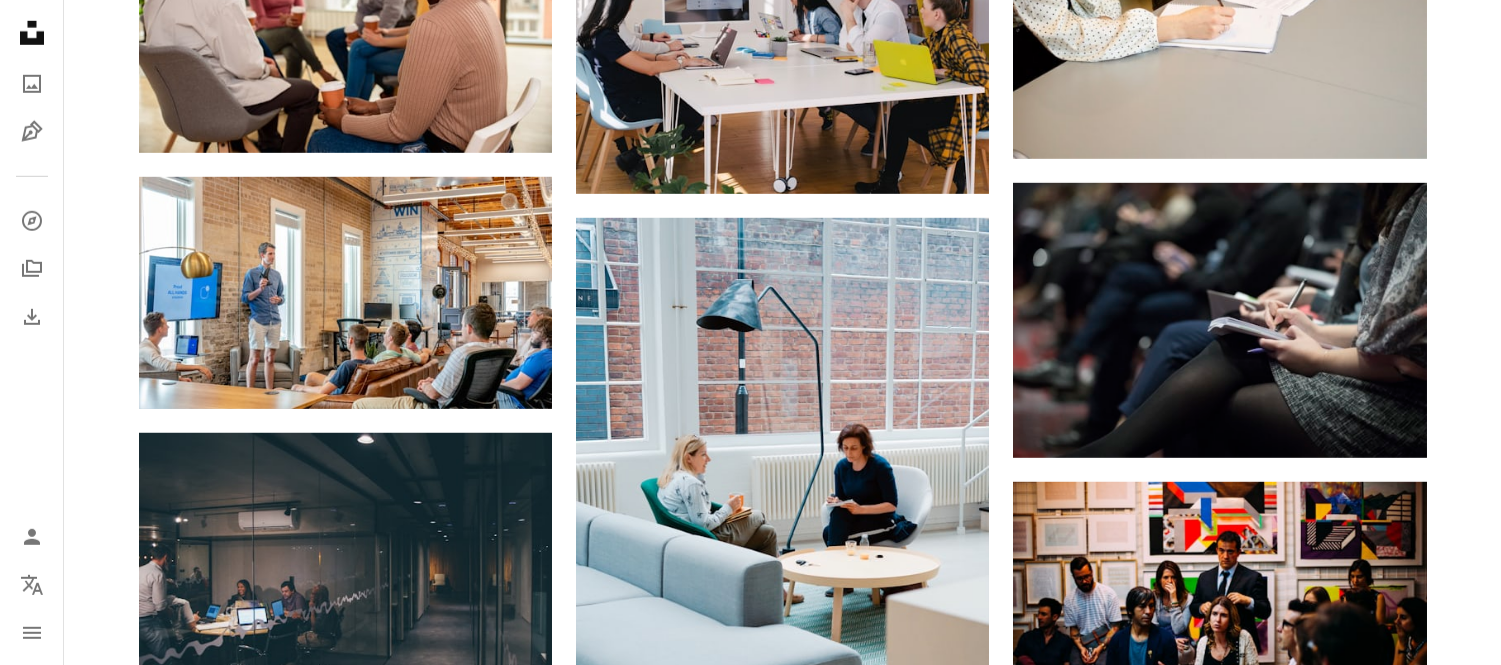 scroll, scrollTop: 3256, scrollLeft: 0, axis: vertical 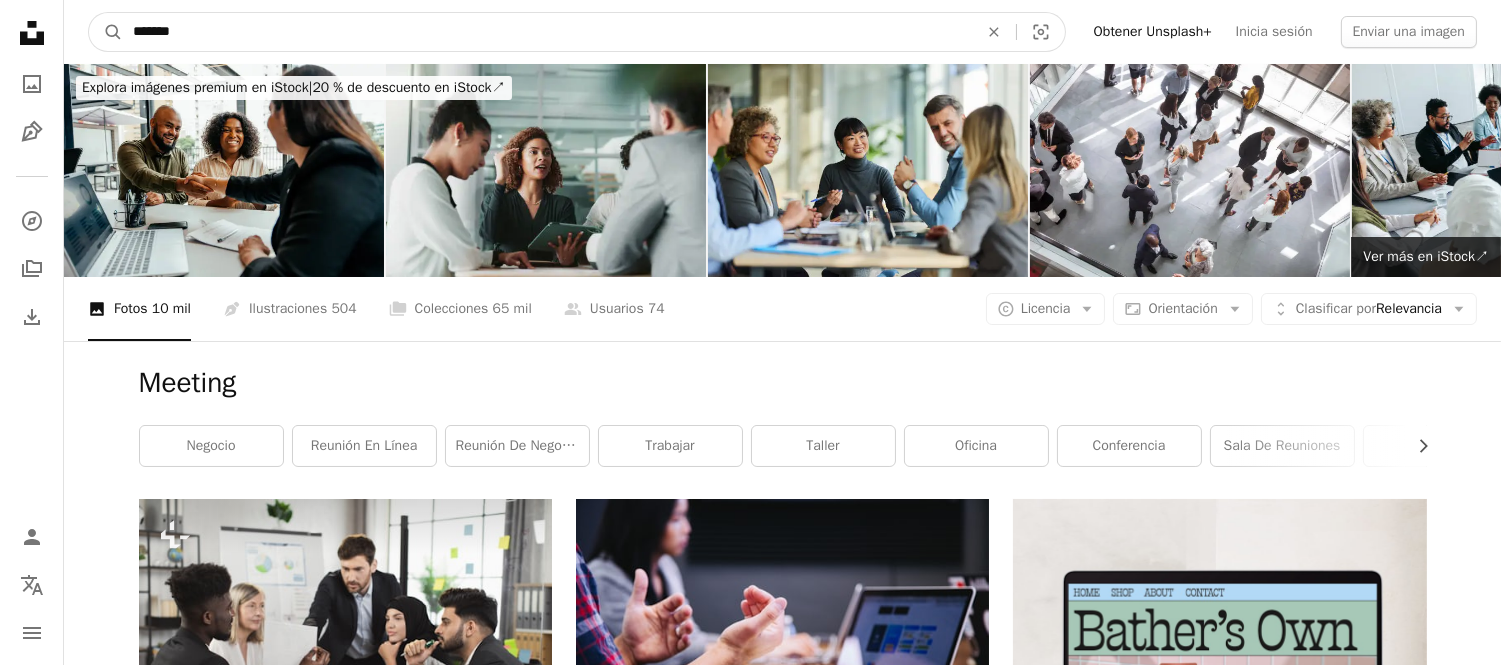 click on "*******" at bounding box center (547, 32) 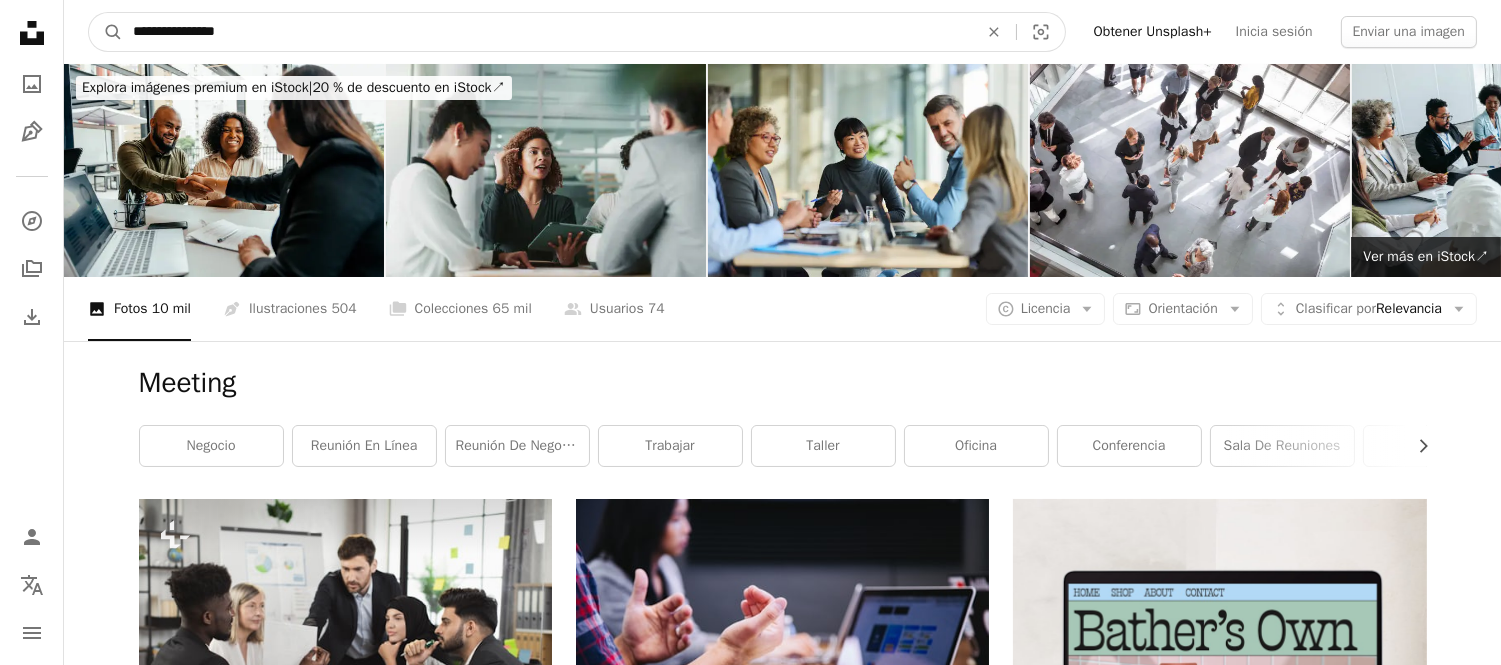 type on "**********" 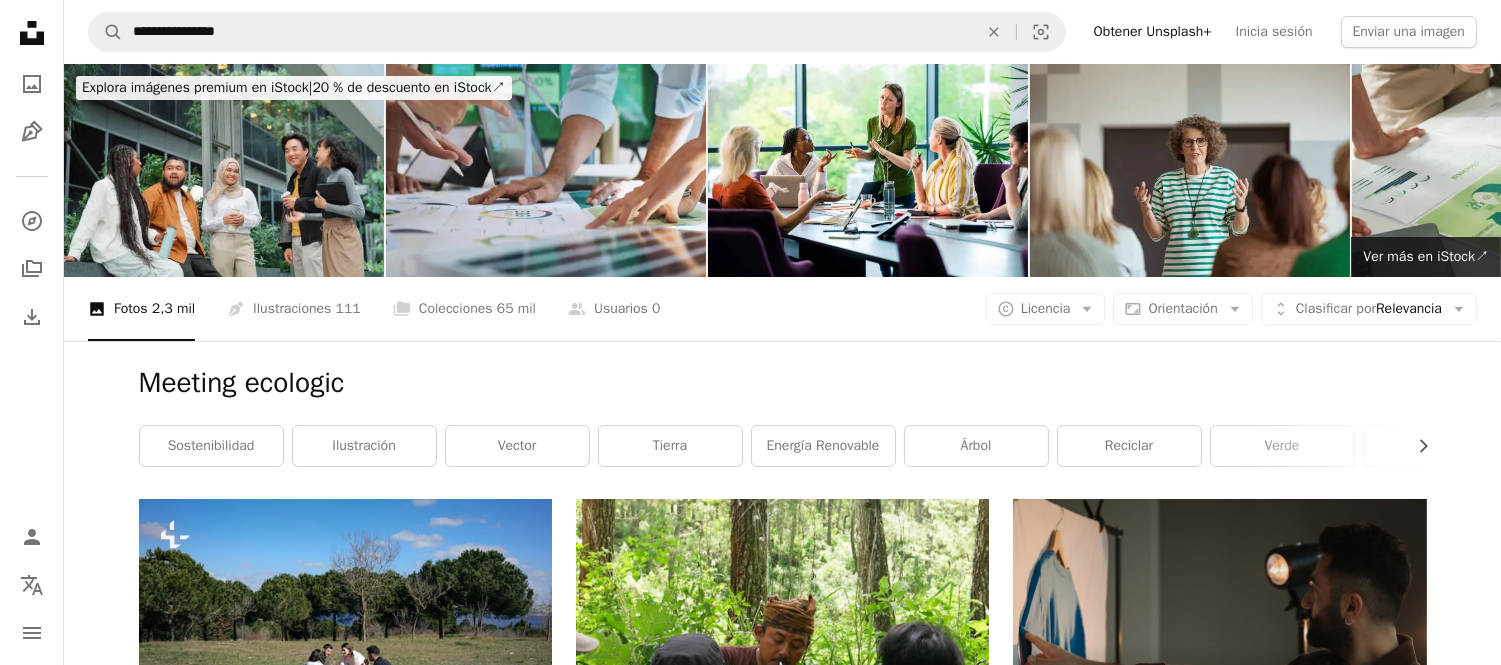 scroll, scrollTop: 582, scrollLeft: 0, axis: vertical 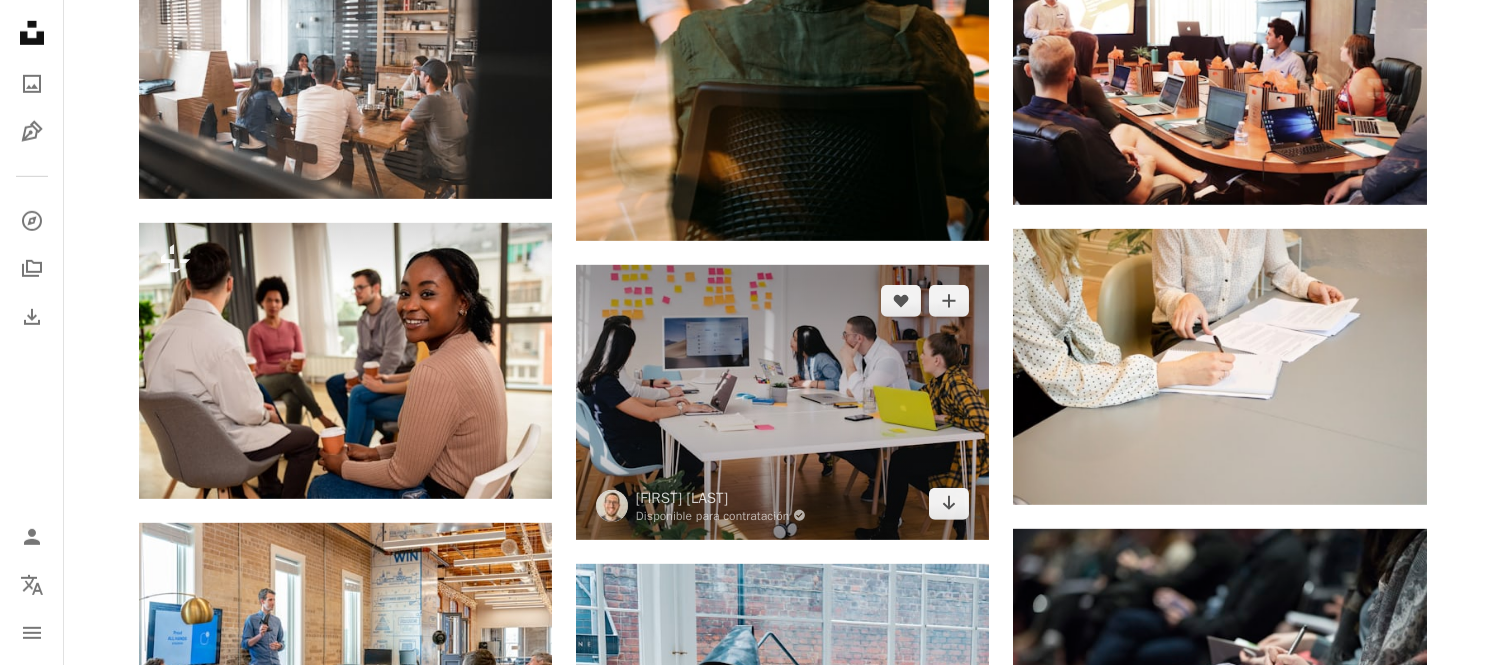 click at bounding box center (782, 402) 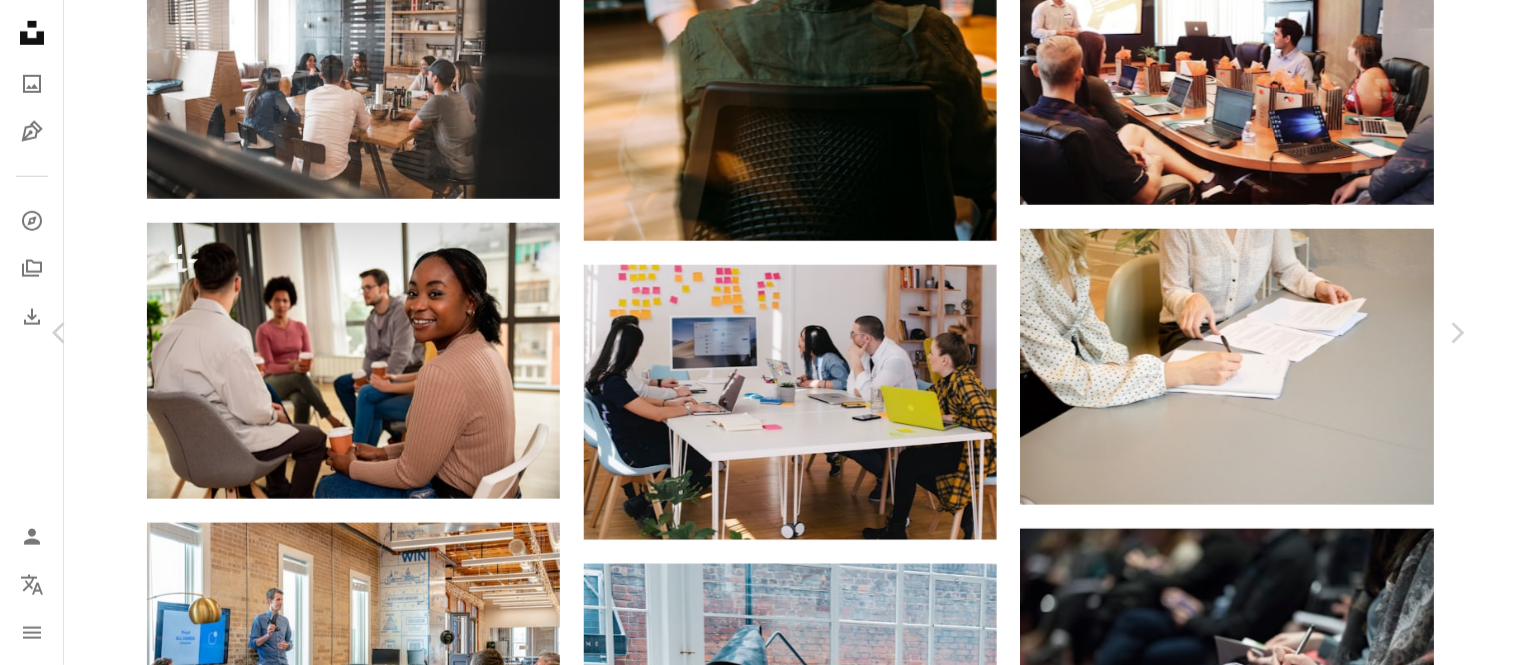 click on "Unsplash logo Página de inicio de Unsplash A photo Pen Tool A compass A stack of folders Download Person Localization icon navigation menu A magnifying glass ******* An X shape Visual search Obtener Unsplash+ Inicia sesión Enviar una imagen Explora imágenes premium en iStock | 20 % de descuento en iStock ↗ Explora imágenes premium en iStock 20 % de descuento en iStock ↗ Ver más ↗ Ver más en iStock ↗ A photo Fotos 10 mil Pen Tool Ilustraciones 504 A stack of folders Colecciones 65 mil A group of people Usuarios 74 A copyright icon © Licencia Arrow down Aspect ratio Orientación Arrow down Unfold Clasificar por Relevancia Arrow down Filters Filtros Meeting Chevron right negocio reunión en línea reunión de negocios trabajar taller oficina conferencia Sala de Reuniones equipo apretón de manos entrevista presentación Plus sign for Unsplash+ A heart A plus sign Getty Images Para Unsplash+ A lock Descargar A heart A plus sign [PERSON] Arrow pointing down A heart |" at bounding box center (758, 919) 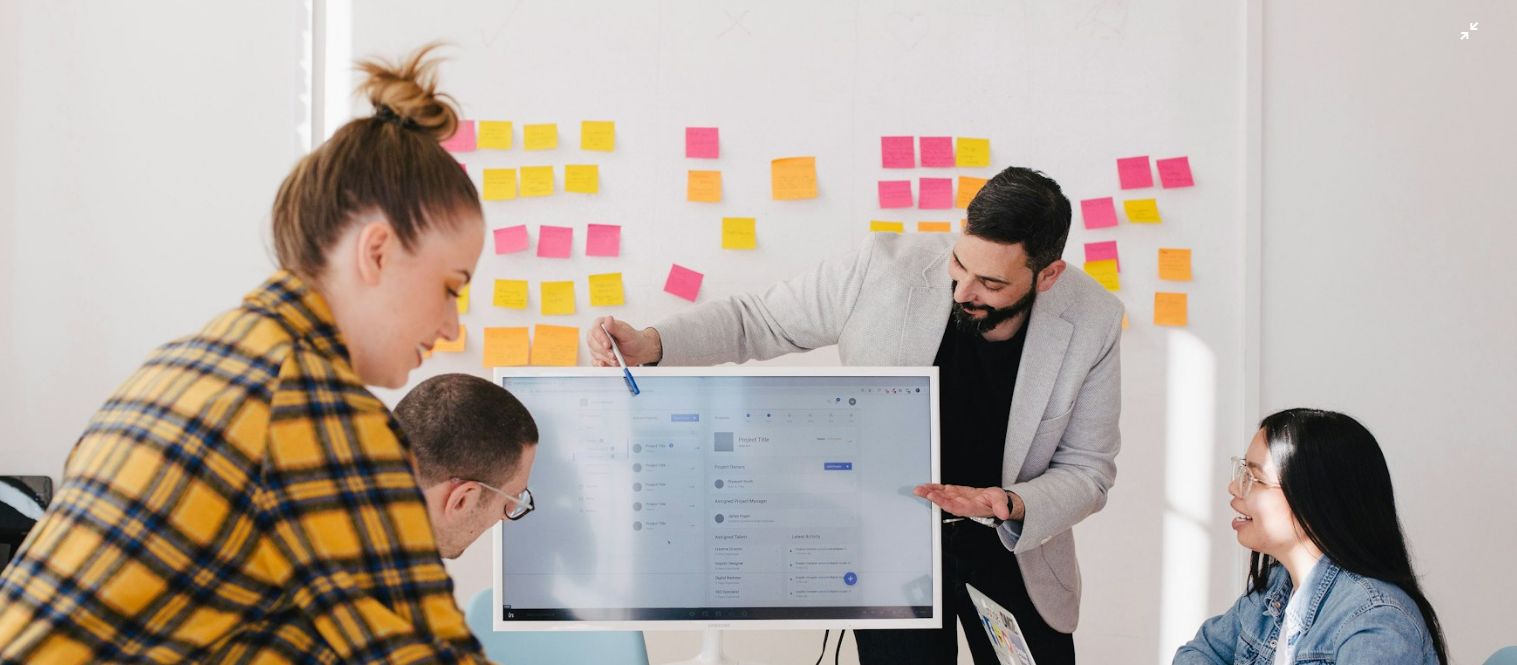 scroll, scrollTop: 0, scrollLeft: 0, axis: both 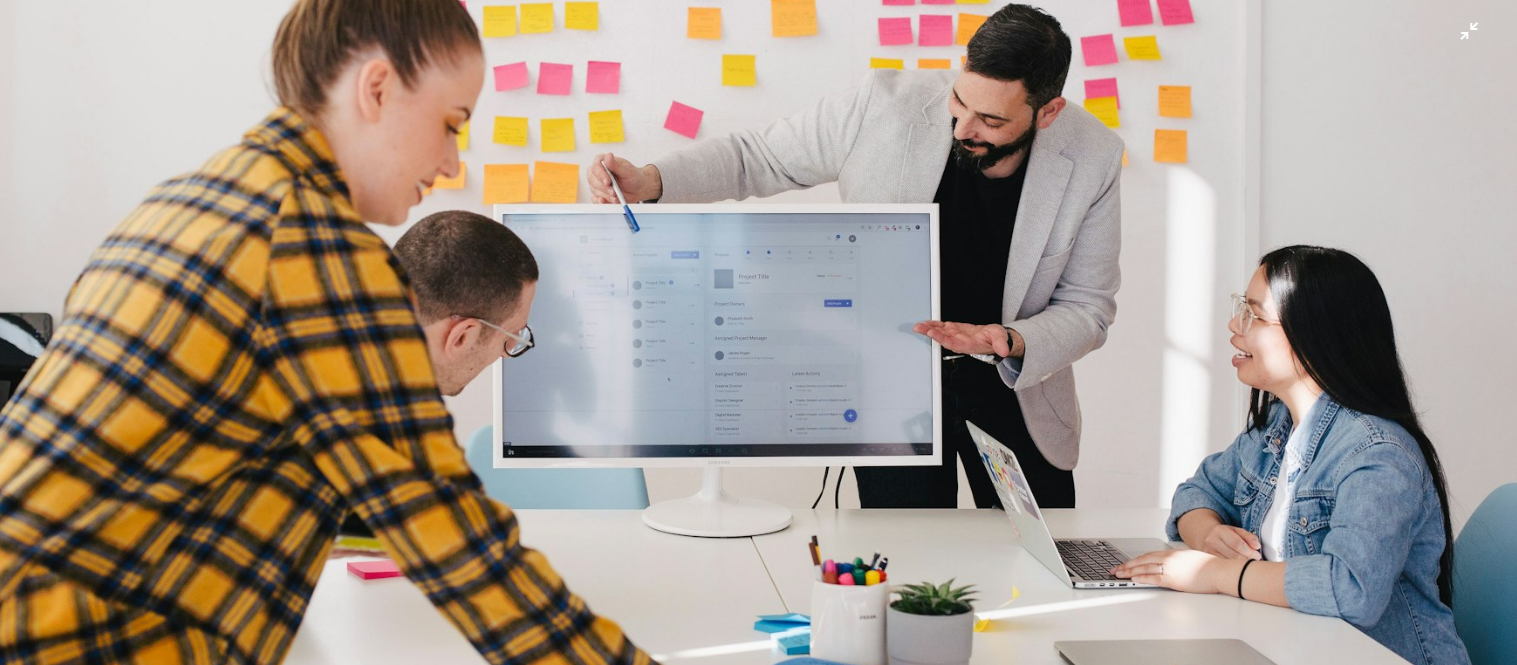 click at bounding box center [758, 342] 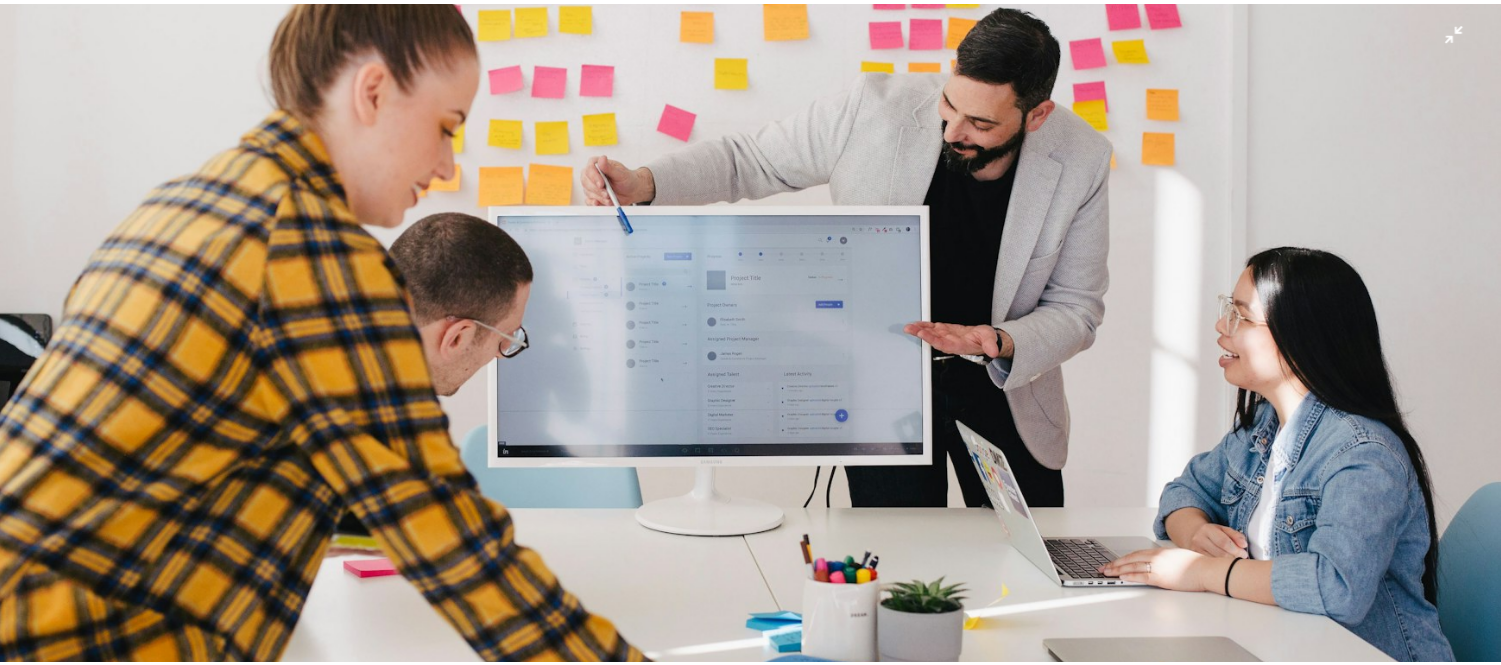 scroll, scrollTop: 2, scrollLeft: 0, axis: vertical 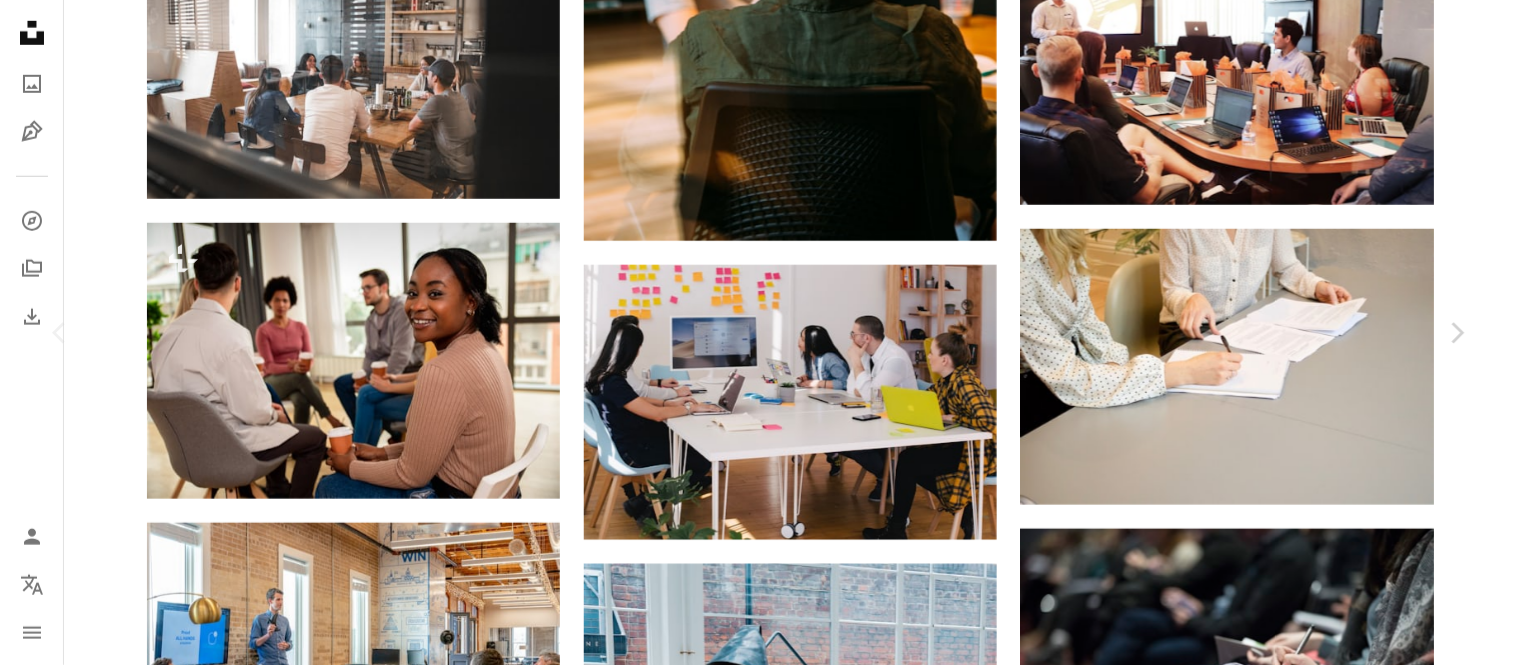 click on "Descargar gratis" at bounding box center (1261, 4164) 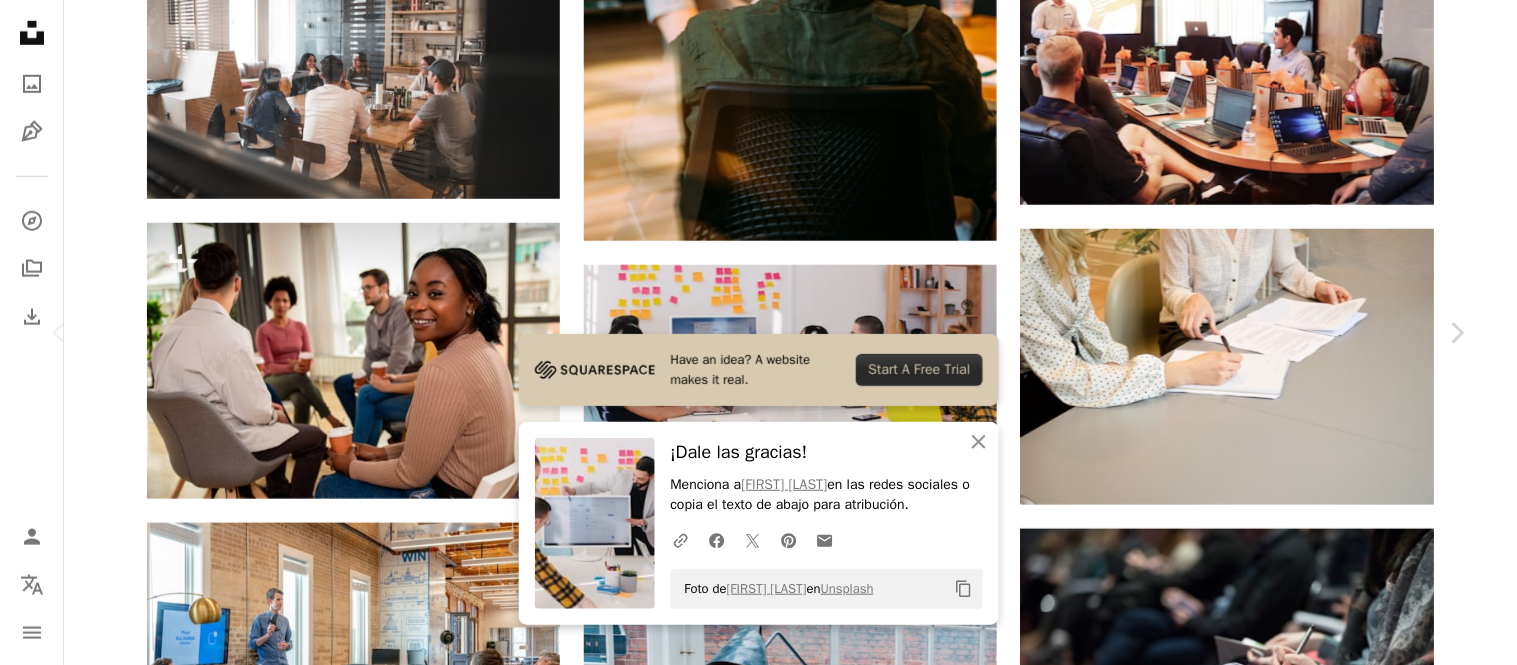 click on "An X shape Chevron left Chevron right Have an idea? A website makes it real. Start A Free Trial An X shape Cerrar ¡Dale las gracias! Menciona a [PERSON] en las redes sociales o copia el texto de abajo para atribución. A URL sharing icon (chains) Facebook icon X (formerly Twitter) icon Pinterest icon An envelope Foto de [PERSON] en Unsplash
Copy content [PERSON] Disponible para contratación A checkmark inside of a circle A heart A plus sign Descargar gratis Chevron down Zoom in Visualizaciones 41.875.997 Descargas 415.158 Presentado en Fotos , Negocios y Trabajo A forward-right arrow Compartir Info icon Información More Actions A map marker [COMPANY] , [CITY], [COUNTRY] Calendar outlined Publicado el 9 de mayo de 2019 Camera Canon, EOS 6D Safety Uso gratuito bajo la Licencia Unsplash oficina negocio equipo reunión presentación Trabajo en Equipo colegas tono Humano gente ordenador portátil trabajo sitio web marketing gris diseño cuarto Mueble mesa | ↗ Para" at bounding box center [758, 4451] 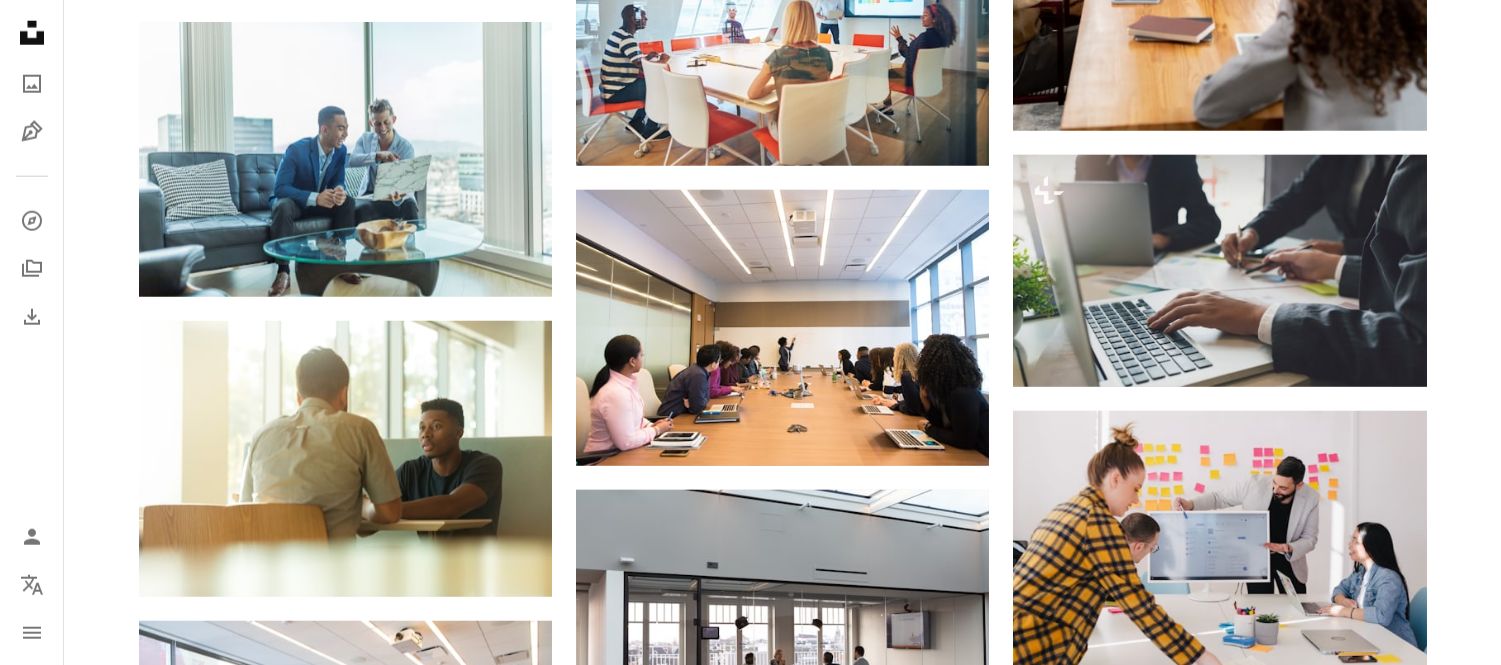 scroll, scrollTop: 3933, scrollLeft: 0, axis: vertical 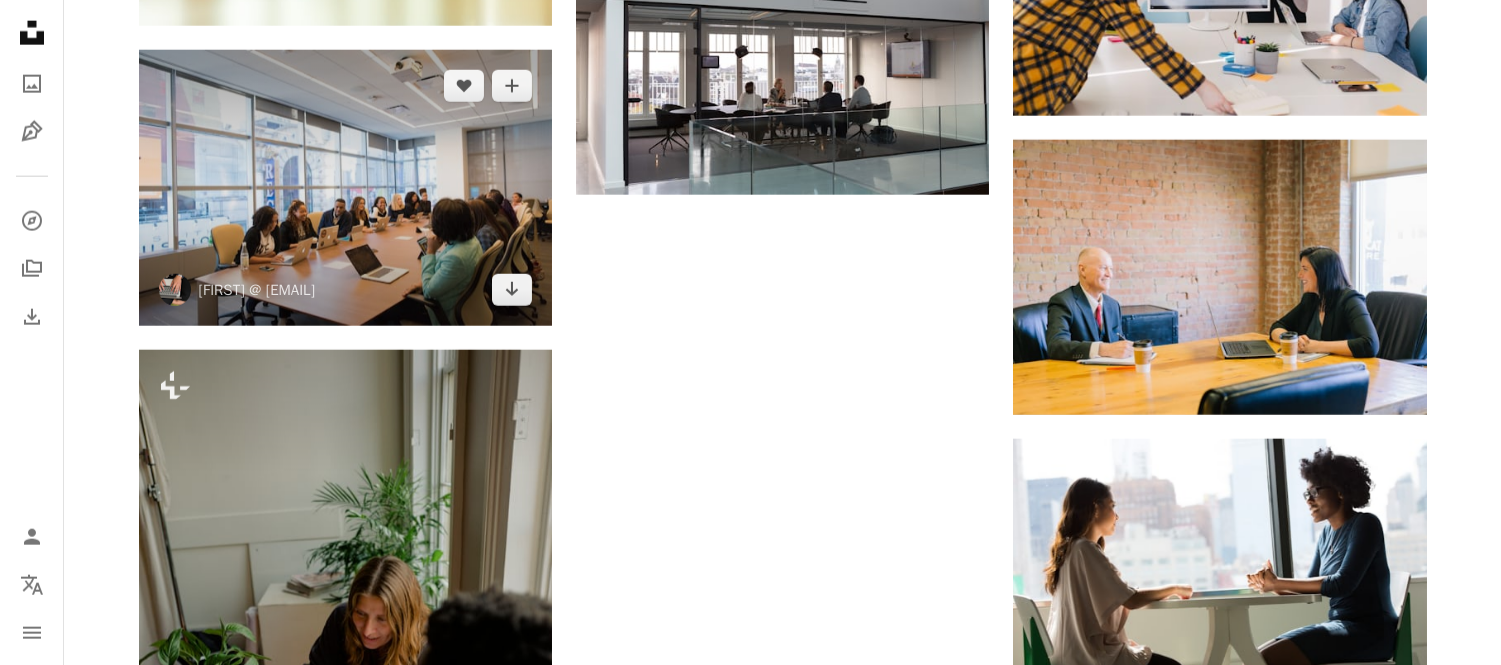 click at bounding box center [345, 188] 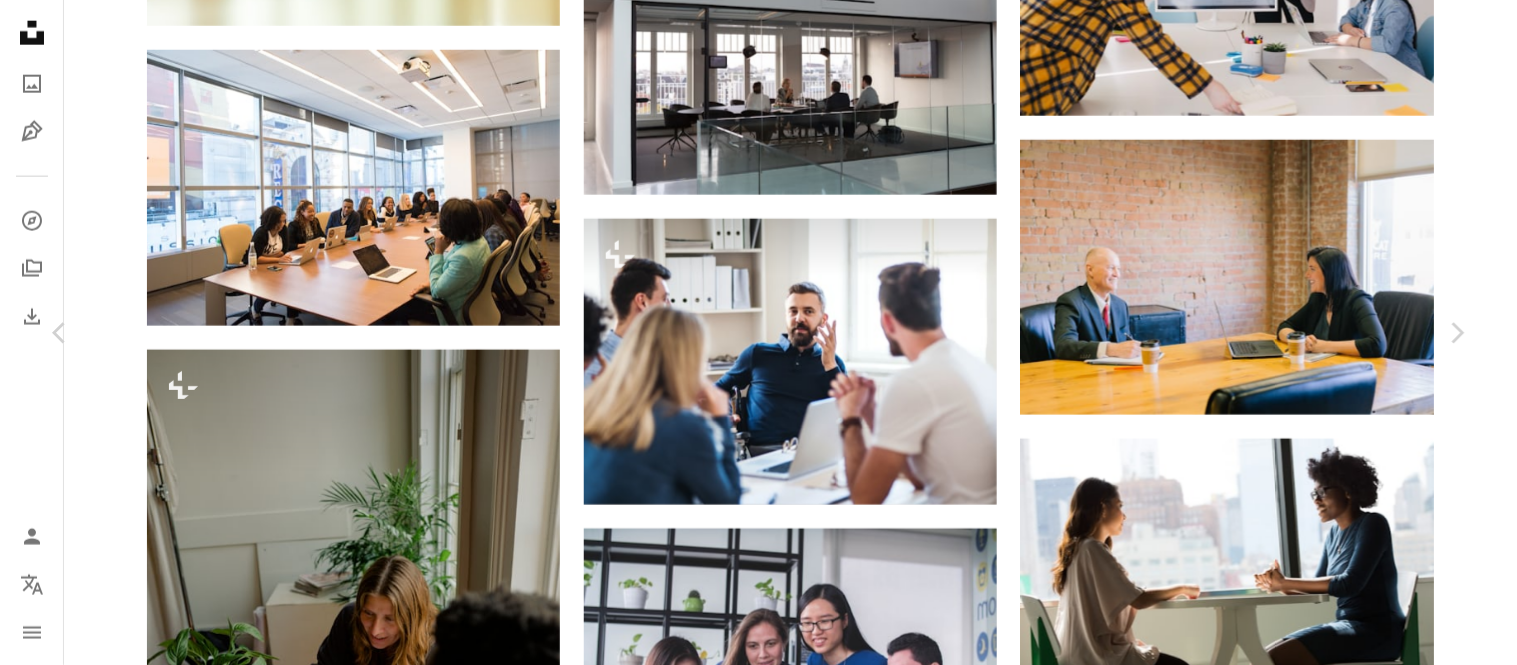 click on "Descargar gratis" at bounding box center [1261, 5002] 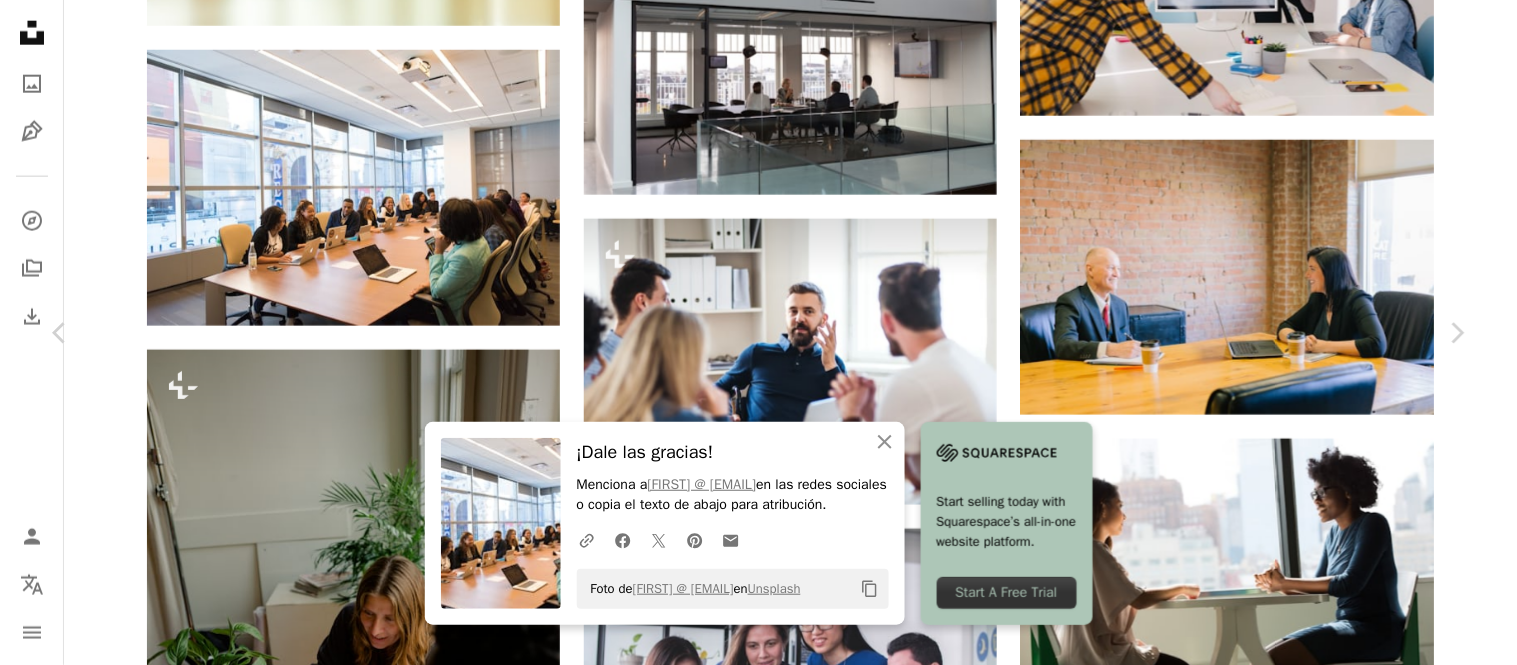 click on "An X shape Chevron left Chevron right An X shape Cerrar ¡Dale las gracias! Menciona a [PERSON] en las redes sociales o copia el texto de abajo para atribución. A URL sharing icon (chains) Facebook icon X (formerly Twitter) icon Pinterest icon An envelope Foto de [PERSON] en Unsplash
Copy content Start selling today with Squarespace’s all-in-one website platform. Start A Free Trial [PERSON] [PERSON] A heart A plus sign Descargar gratis Chevron down Zoom in Visualizaciones 54.953.636 Descargas 387.450 Presentado en Negocios y Trabajo A forward-right arrow Compartir Info icon Información More Actions Calendar outlined Publicado el 7 de noviembre de 2019 Safety Uso gratuito bajo la Licencia Unsplash oficina negocio Tecnología trabajo reunión diversidad lugar de trabajo emprendedor Mujeres negras ingeniero de software Afroamericano programador diseñador web hispánico mujeres en tecnología tecnólogo Diversidad tecnológica" at bounding box center (758, 5287) 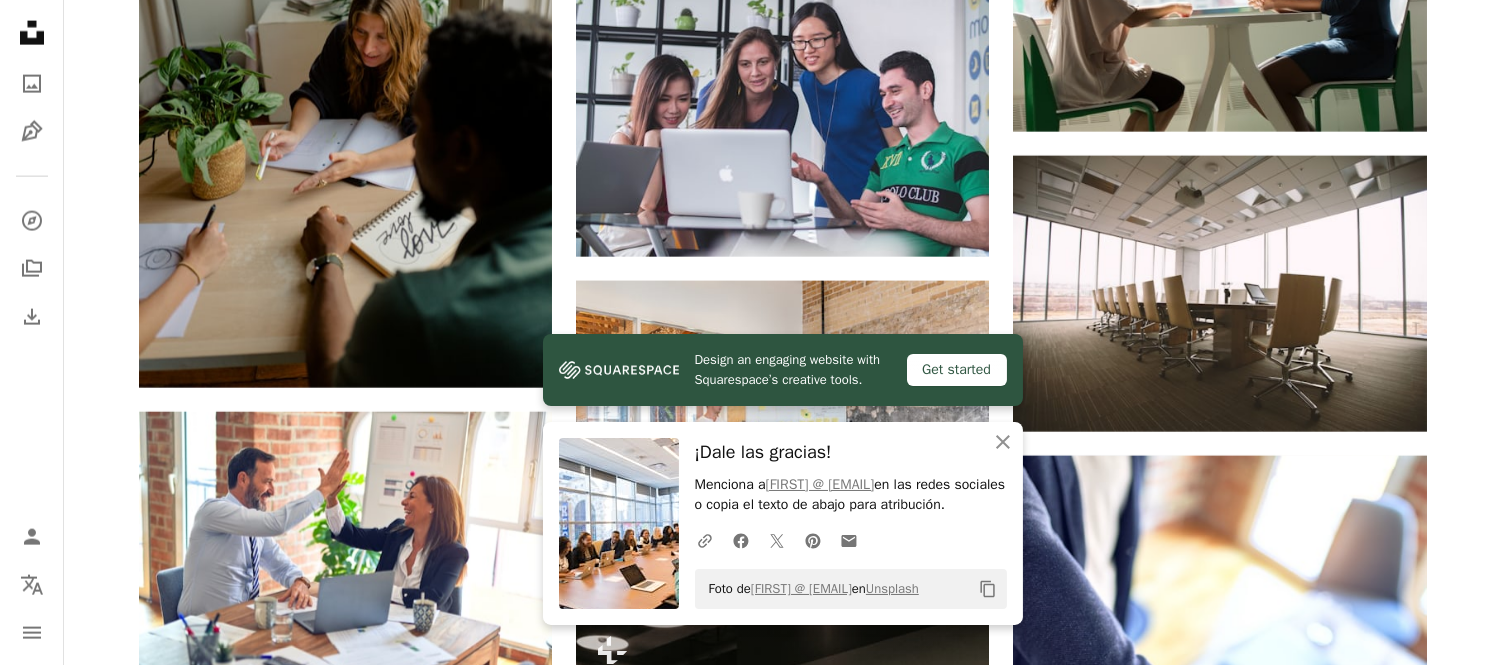 scroll, scrollTop: 5680, scrollLeft: 0, axis: vertical 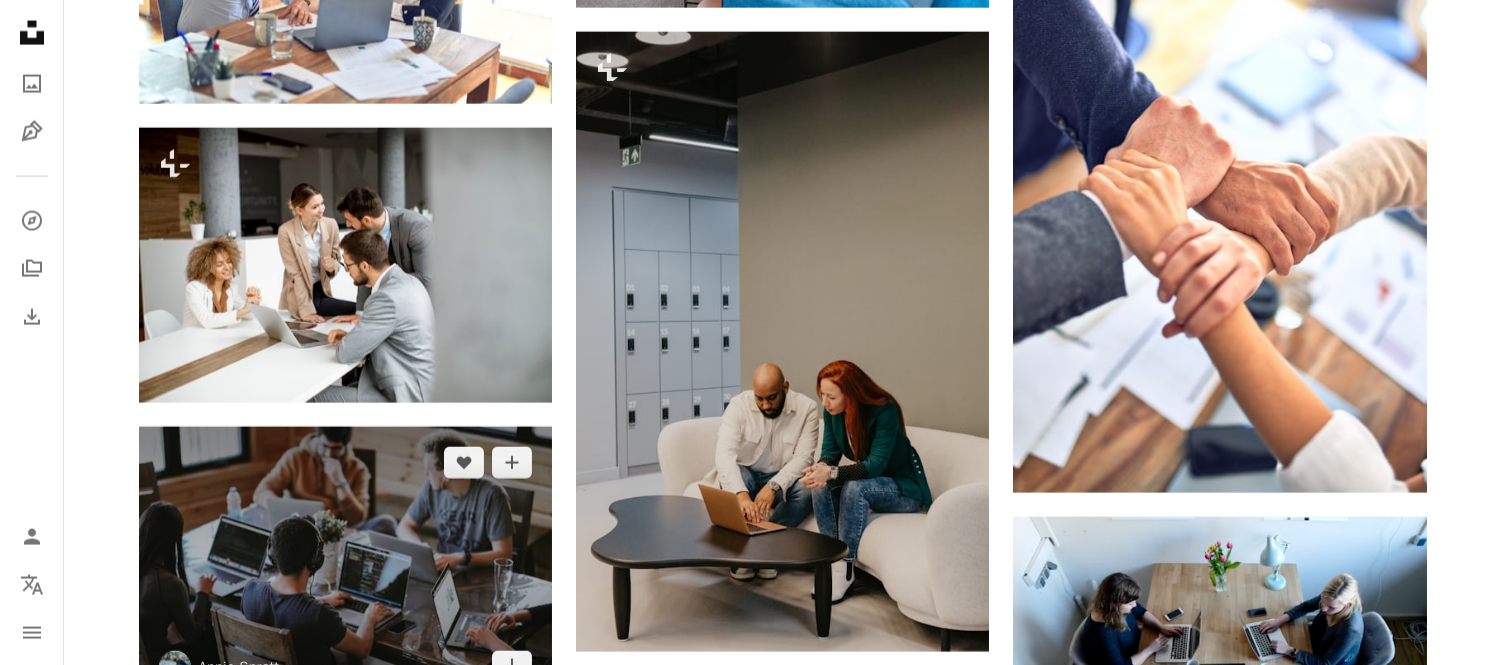 click at bounding box center (345, 565) 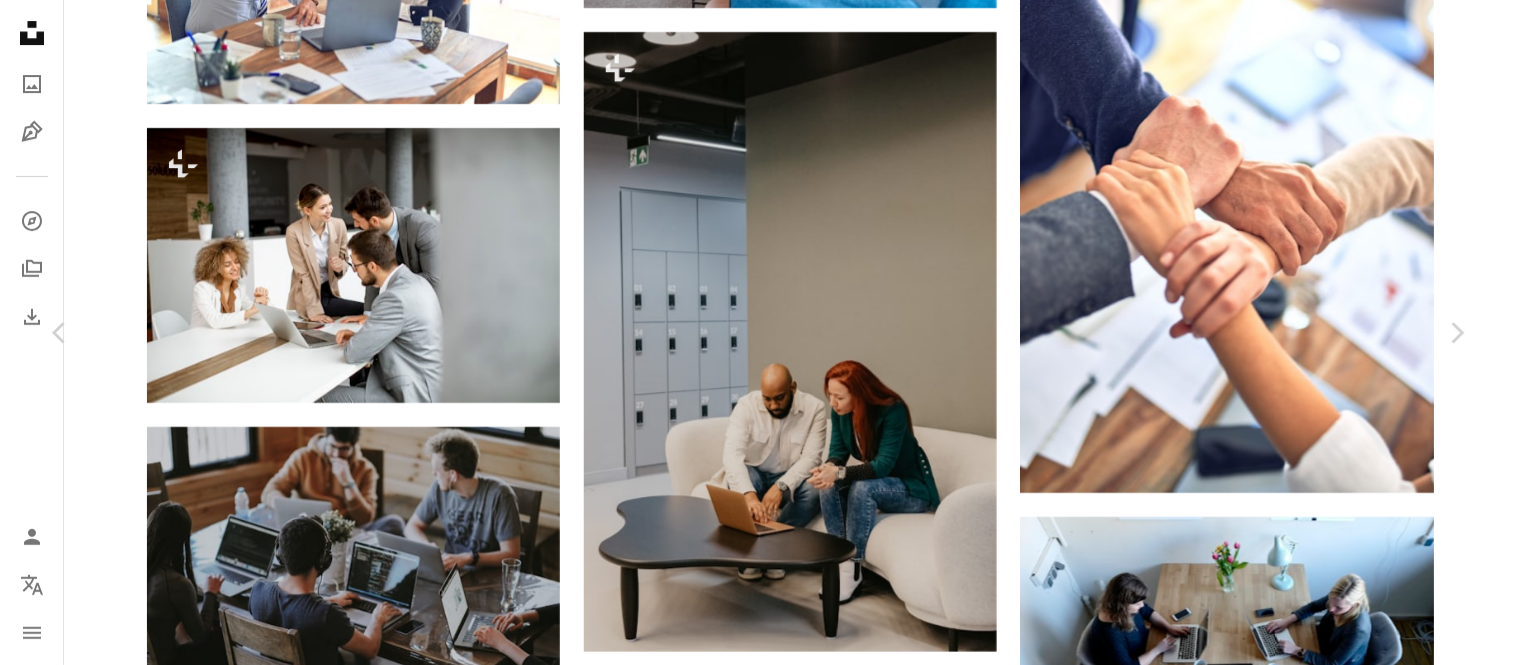 click on "Unsplash logo Página de inicio de Unsplash A photo Pen Tool A compass A stack of folders Download Person Localization icon navigation menu A magnifying glass ******* An X shape Visual search Obtener Unsplash+ Inicia sesión Enviar una imagen Explora imágenes premium en iStock | 20 % de descuento en iStock ↗ Explora imágenes premium en iStock 20 % de descuento en iStock ↗ Ver más ↗ Ver más en iStock ↗ A photo Fotos 10 mil Pen Tool Ilustraciones 504 A stack of folders Colecciones 65 mil A group of people Usuarios 74 A copyright icon © Licencia Arrow down Aspect ratio Orientación Arrow down Unfold Clasificar por Relevancia Arrow down Filters Filtros Meeting Chevron right negocio reunión en línea reunión de negocios trabajar taller oficina conferencia Sala de Reuniones equipo apretón de manos entrevista presentación Plus sign for Unsplash+ A heart A plus sign Getty Images Para Unsplash+ A lock Descargar A heart A plus sign [PERSON] Arrow pointing down A heart |" at bounding box center (758, -921) 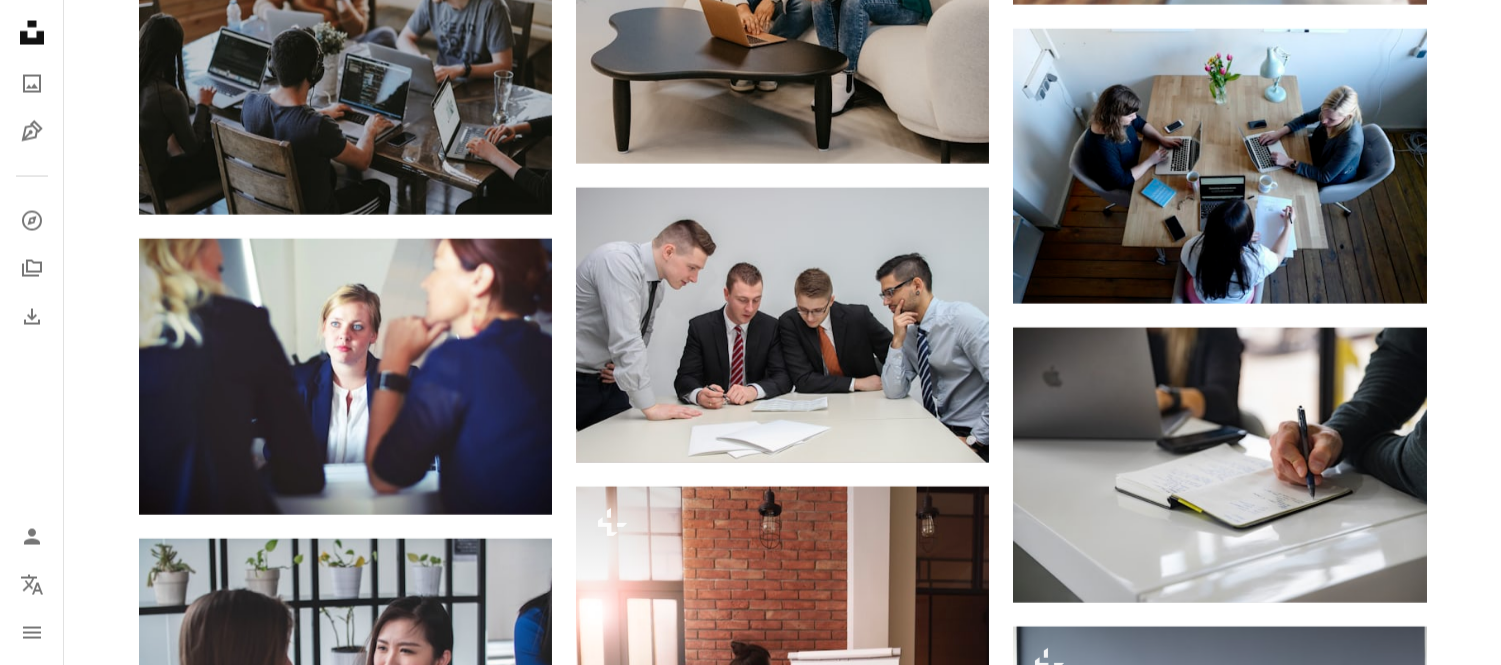 scroll, scrollTop: 6262, scrollLeft: 0, axis: vertical 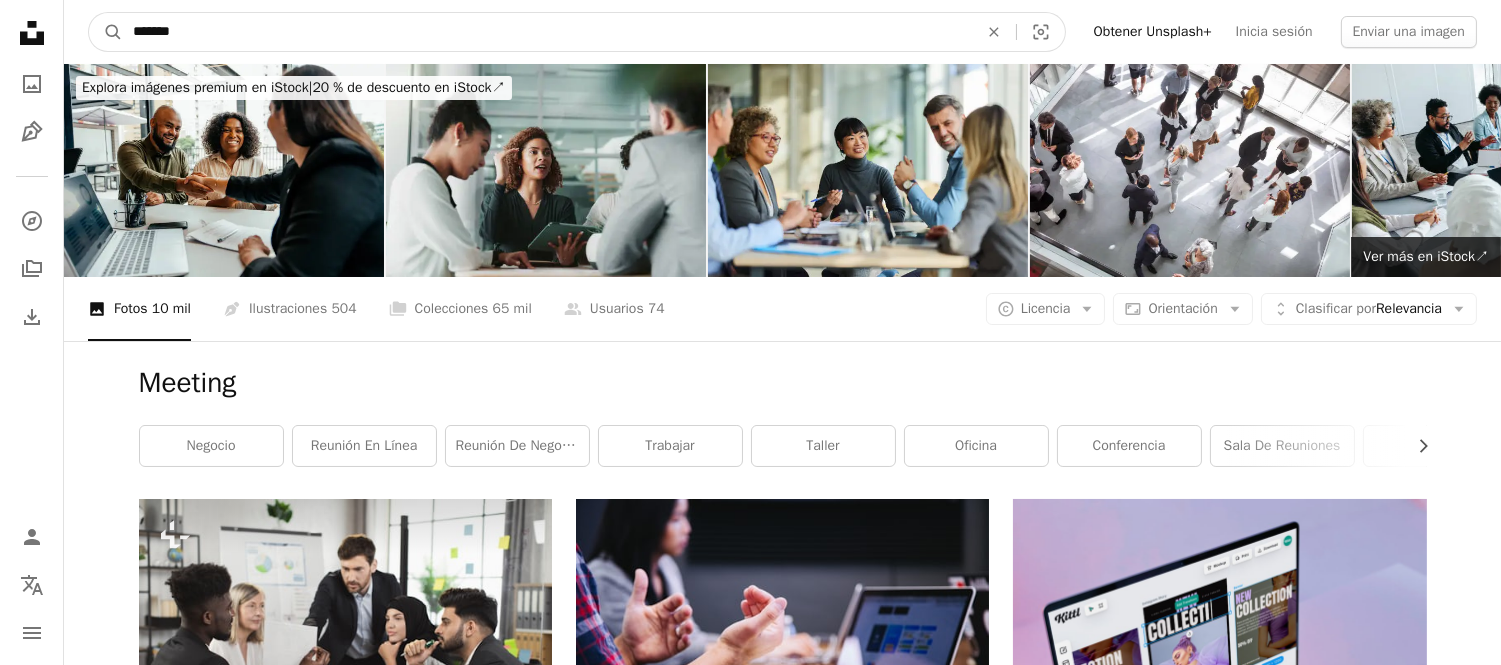 click on "*******" at bounding box center (547, 32) 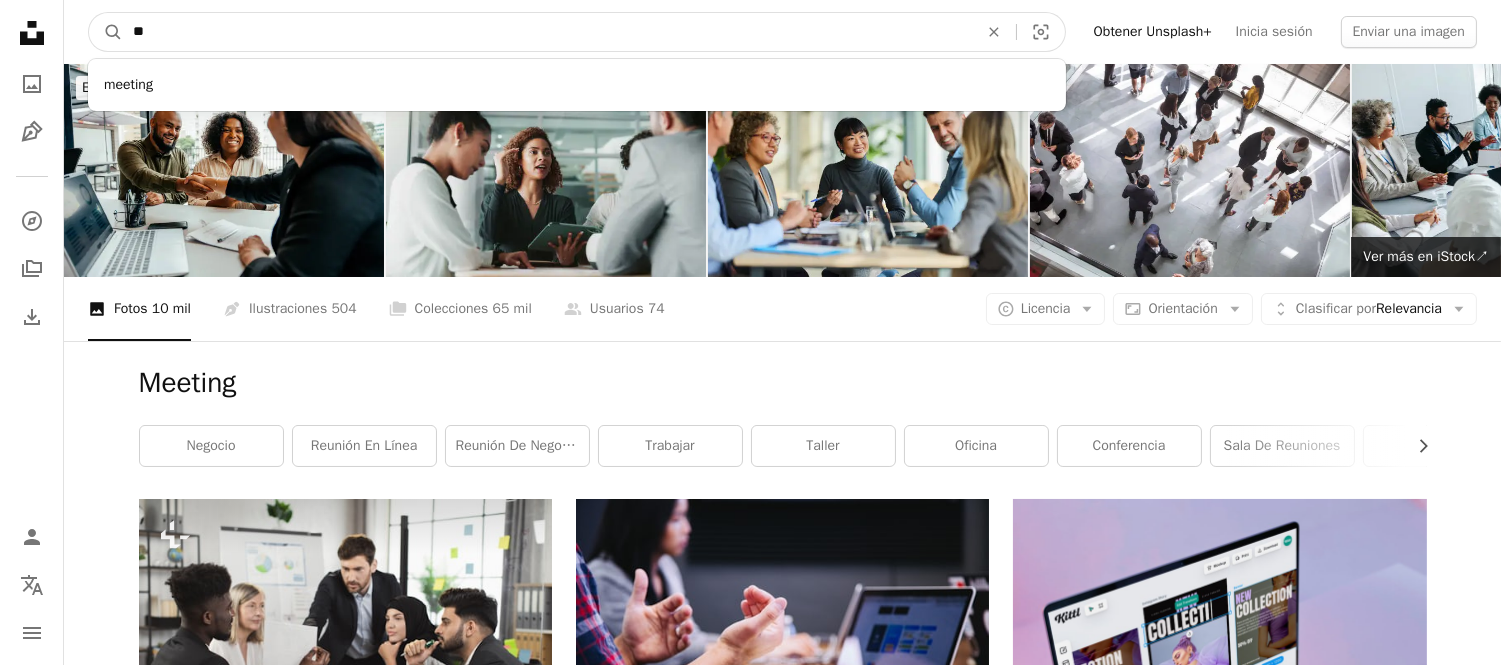 type on "*" 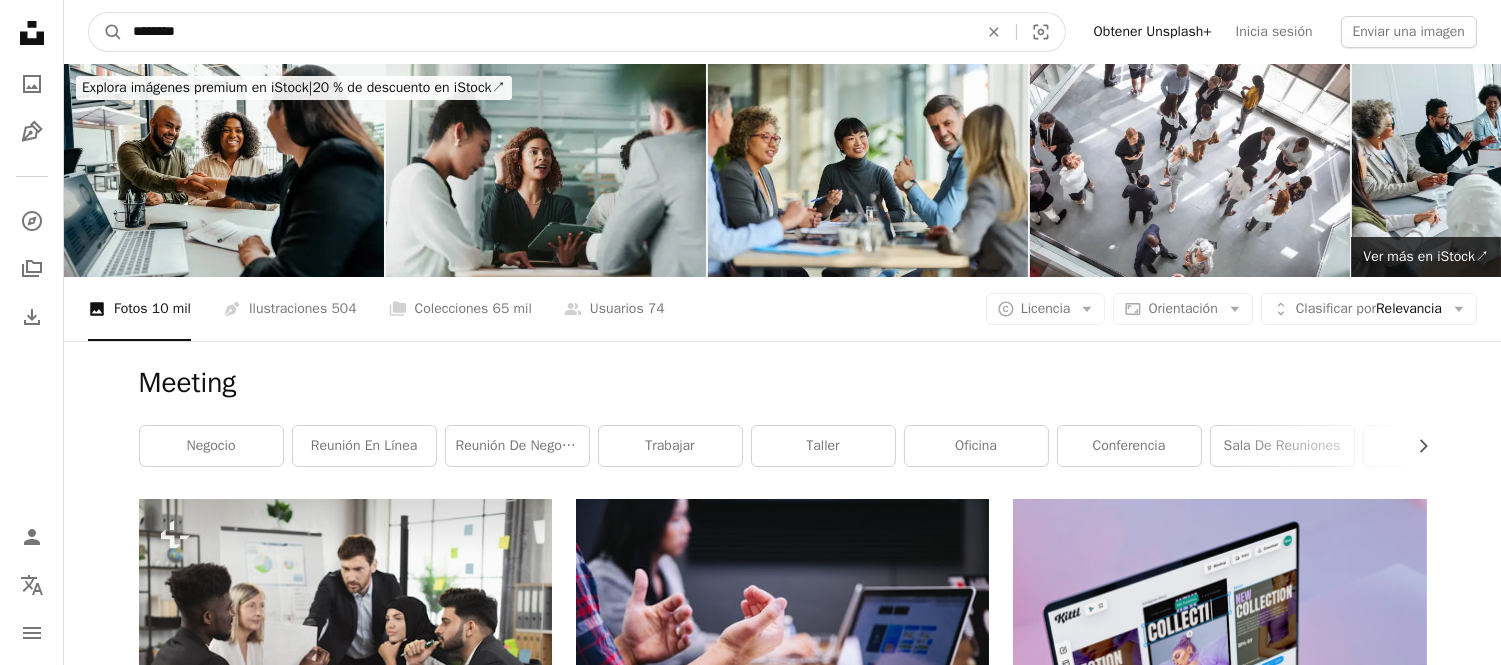 type on "********" 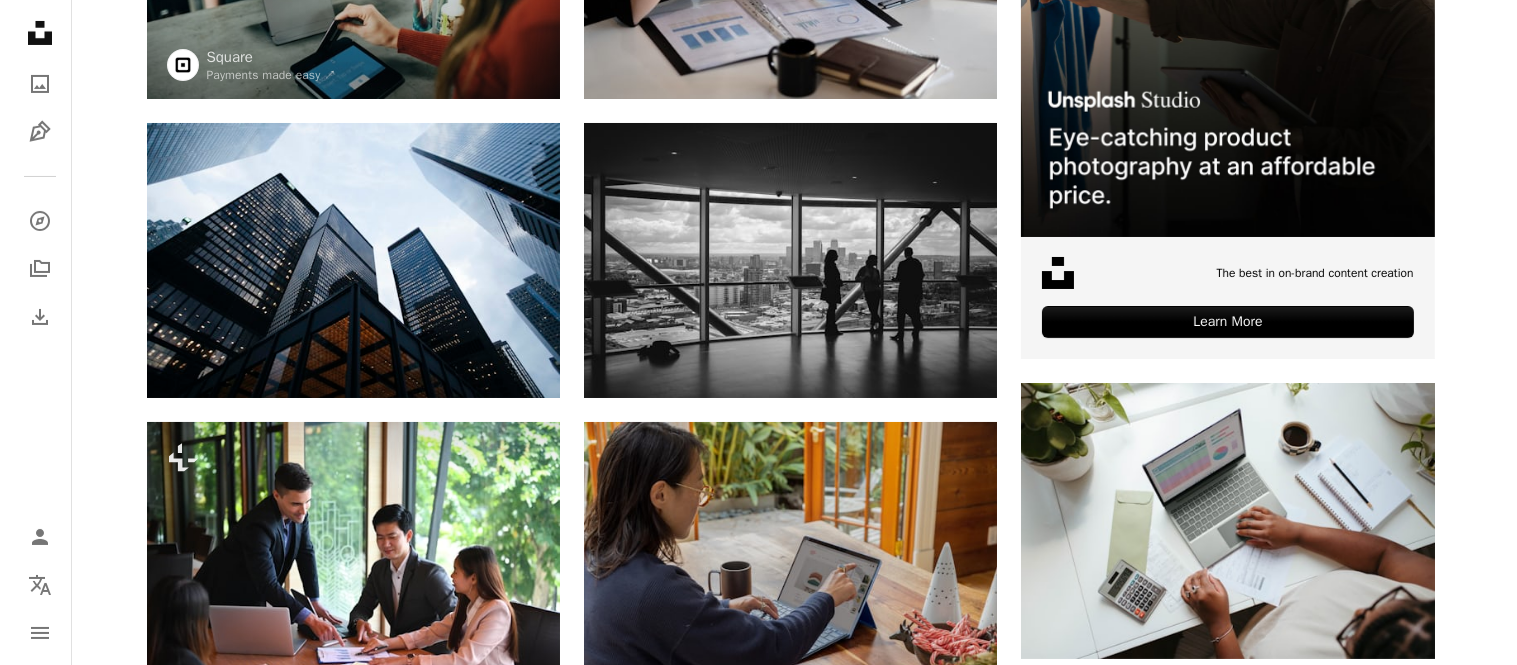 scroll, scrollTop: 715, scrollLeft: 0, axis: vertical 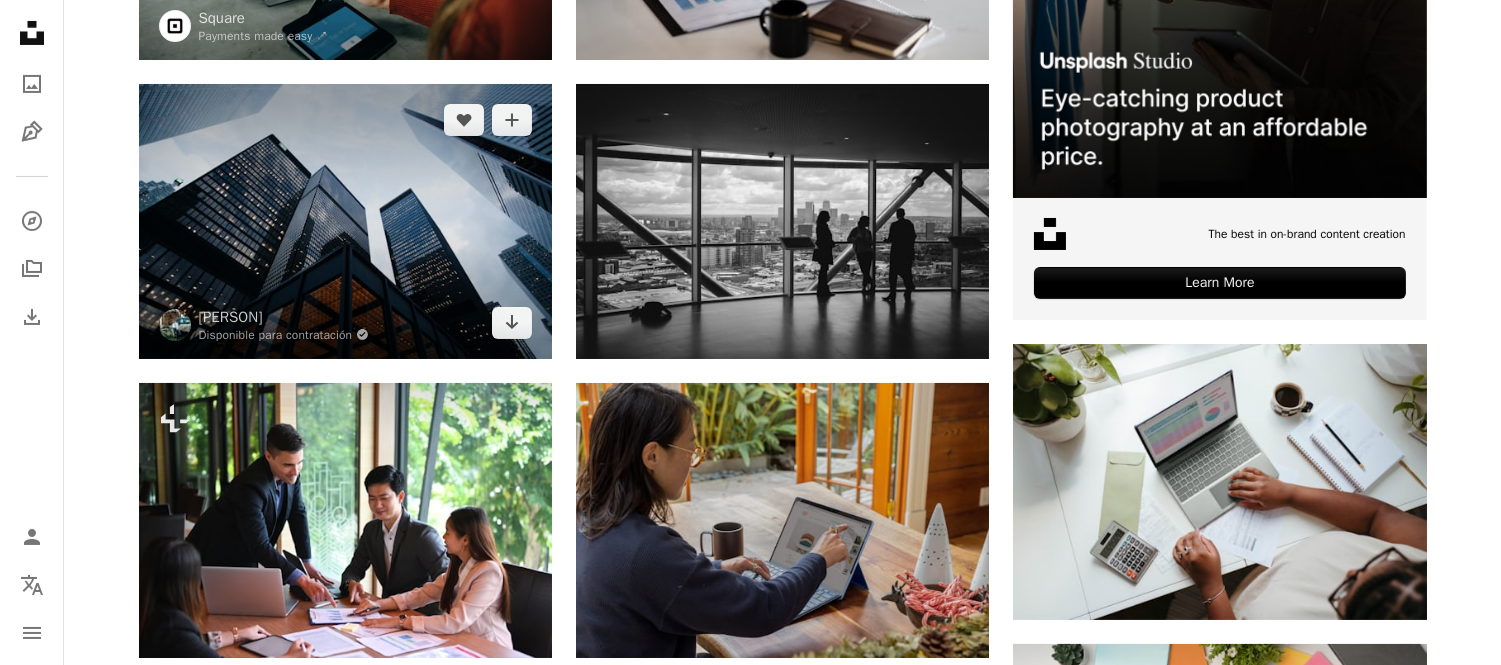 click at bounding box center (345, 221) 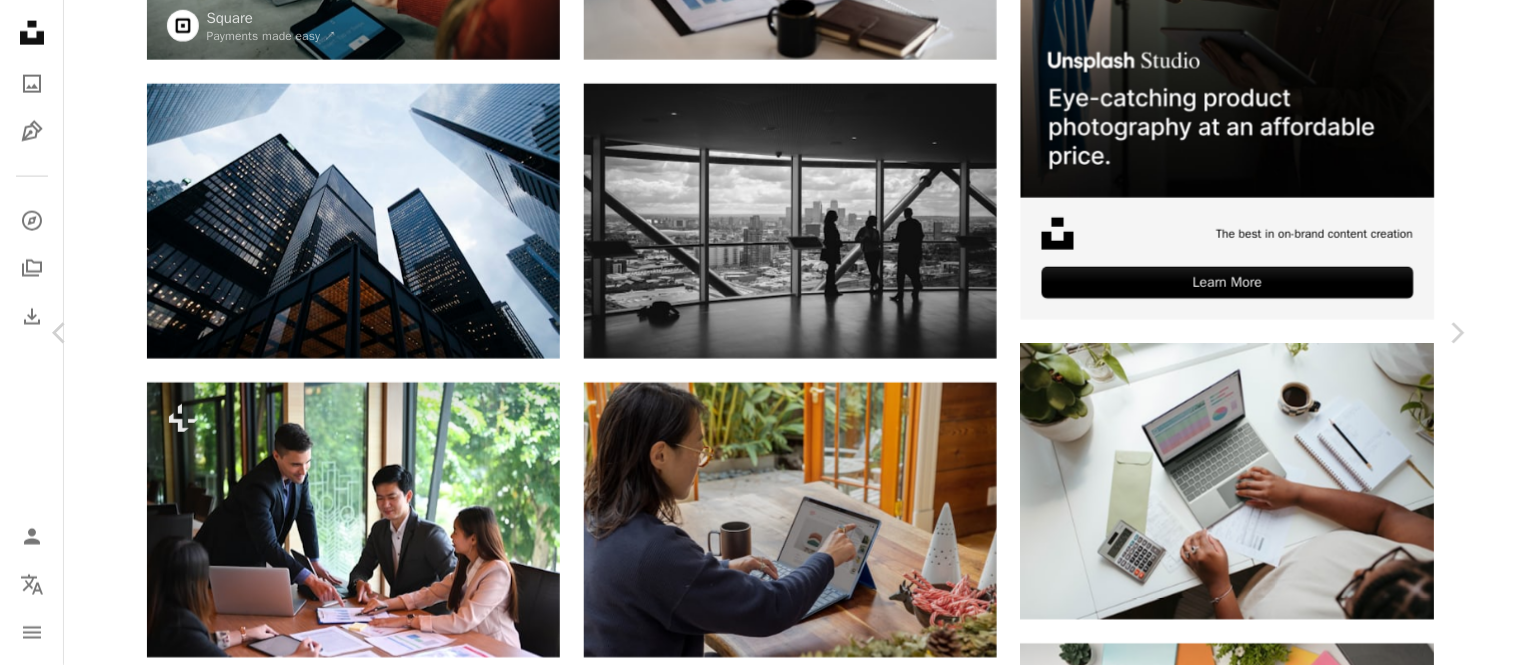 click on "Descargar gratis" at bounding box center (1261, 3659) 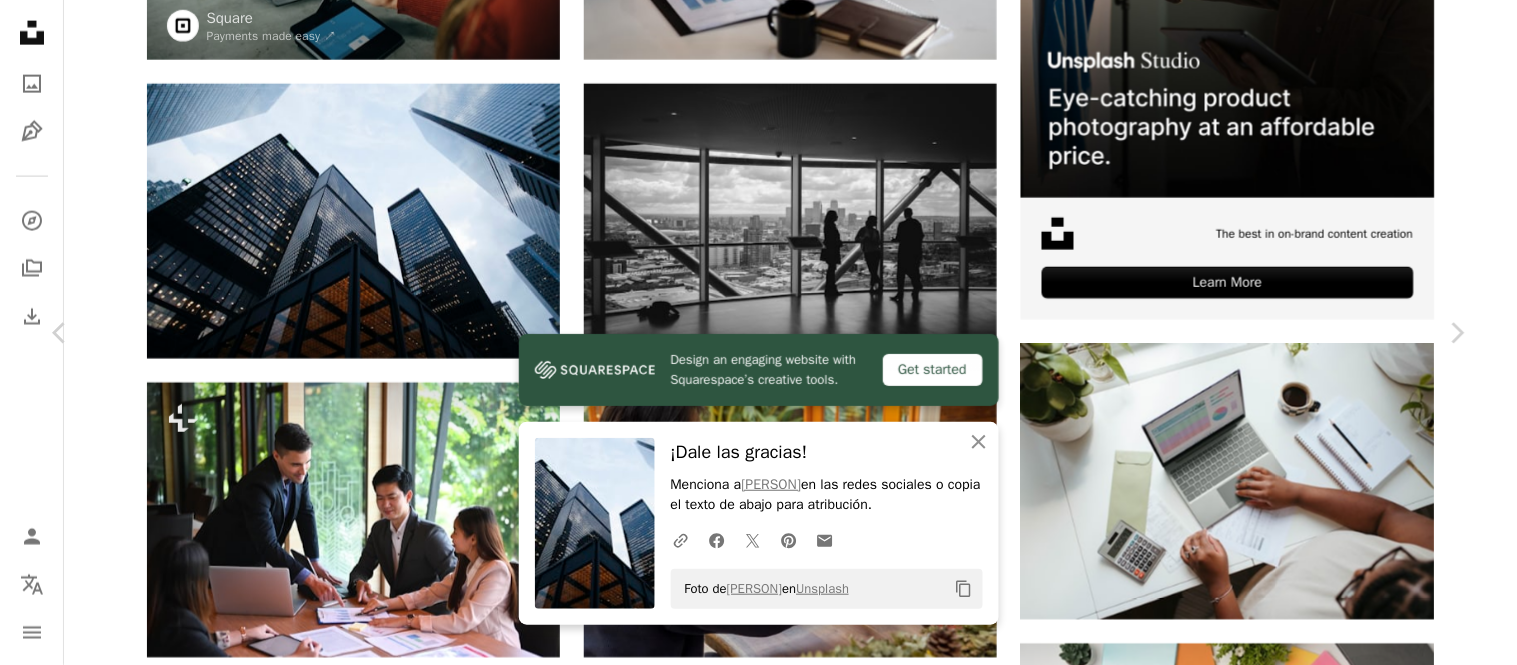 click on "Unsplash logo Página de inicio de Unsplash A photo Pen Tool A compass A stack of folders Download Person Localization icon navigation menu A magnifying glass ******** An X shape Visual search Obtener Unsplash+ Inicia sesión Enviar una imagen Explora imágenes premium en iStock  |  20 % de descuento en iStock  ↗ Explora imágenes premium en iStock 20 % de descuento en iStock  ↗ Ver más  ↗ Ver más en iStock  ↗ A photo Fotos   44 mil Pen Tool Ilustraciones  3,5 mil A stack of folders Colecciones  399 mil A group of people Usuarios  4,3 mil A copyright icon © Licencia Arrow down Aspect ratio Orientación Arrow down Unfold Clasificar por  Relevancia Arrow down Filters Filtros Empresas Chevron right reunión Finanzas hombre de negocios estrategia reunión de negocios empresario edificio corporativo oficina pequeños negocios Oficina de Negocios empresa Promocionado Colaboración con   [FIRST] [LAST] A heart A plus sign Square Payments made easy   ↗ Arrow pointing down A heart A plus sign" at bounding box center (758, 1472) 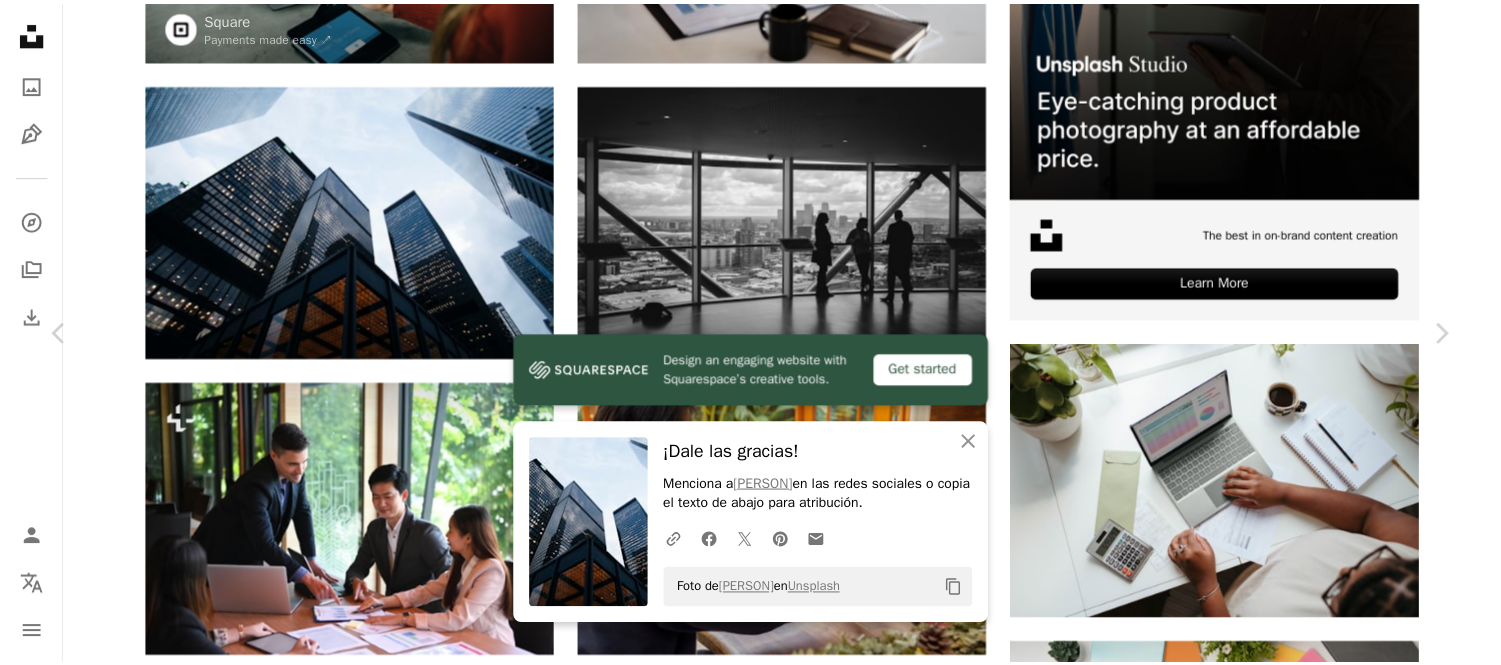 scroll, scrollTop: 582, scrollLeft: 0, axis: vertical 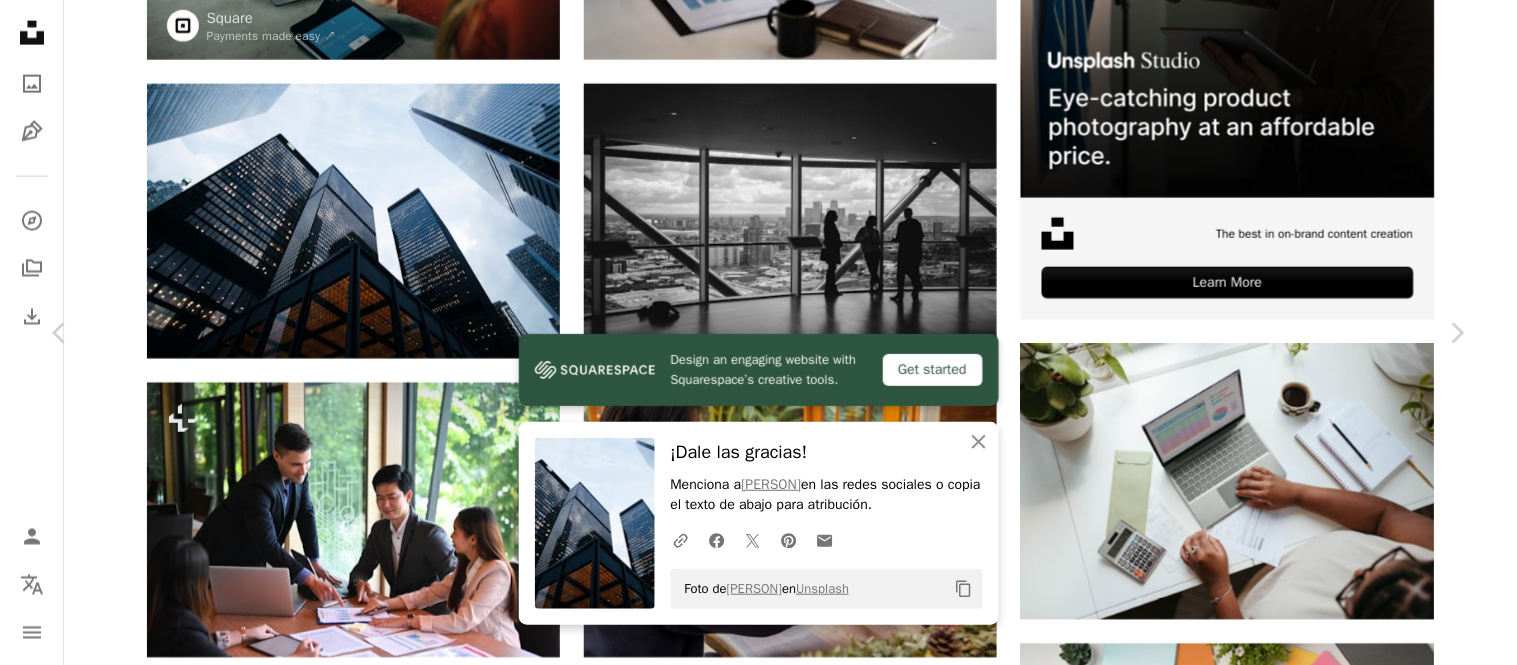 click on "An X shape Chevron left Chevron right Design an engaging website with Squarespace’s creative tools. Get started An X shape Cerrar ¡Dale las gracias! Menciona a [PERSON] en las redes sociales o copia el texto de abajo para atribución. A URL sharing icon (chains) Facebook icon X (formerly Twitter) icon Pinterest icon An envelope Foto de [PERSON] en Unsplash
Copy content [PERSON] Disponible para contratación A checkmark inside of a circle A heart A plus sign Descargar gratis Chevron down Zoom in Visualizaciones 158.613.791 Descargas 1.844.067 Presentado en Fotos , Negocios y Trabajo , Arquitectura e Interiores A forward-right arrow Compartir Info icon Información More Actions Calendar outlined Publicado el 6 de febrero de 2017 Camera Canon, EOS 5D Mark II Safety Uso gratuito bajo la Licencia Unsplash oficina negocio edificio arquitectura nube urbano ventana corporativo Edificios vidrio Paisaje urbano reflexión rascacielos financiero horizonte torre Horizonte de la ciudad alto" at bounding box center (758, 3944) 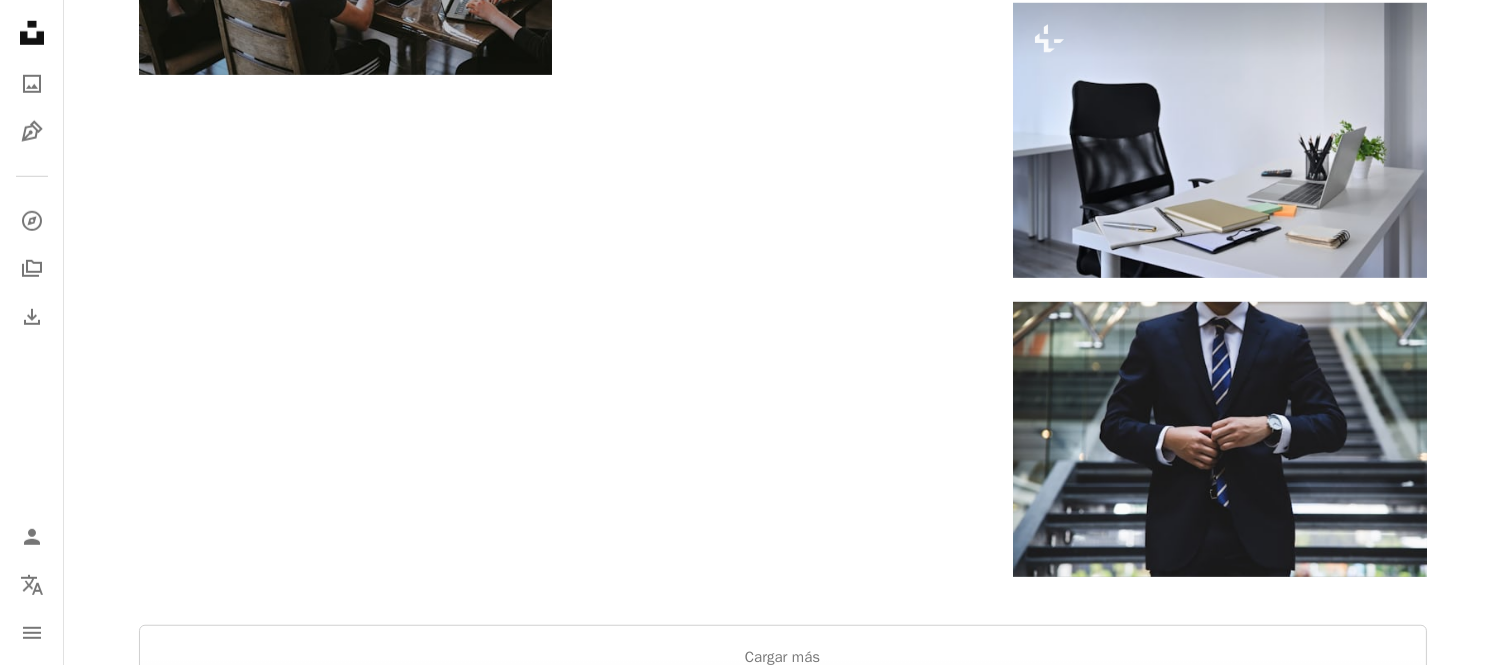 scroll, scrollTop: 2854, scrollLeft: 0, axis: vertical 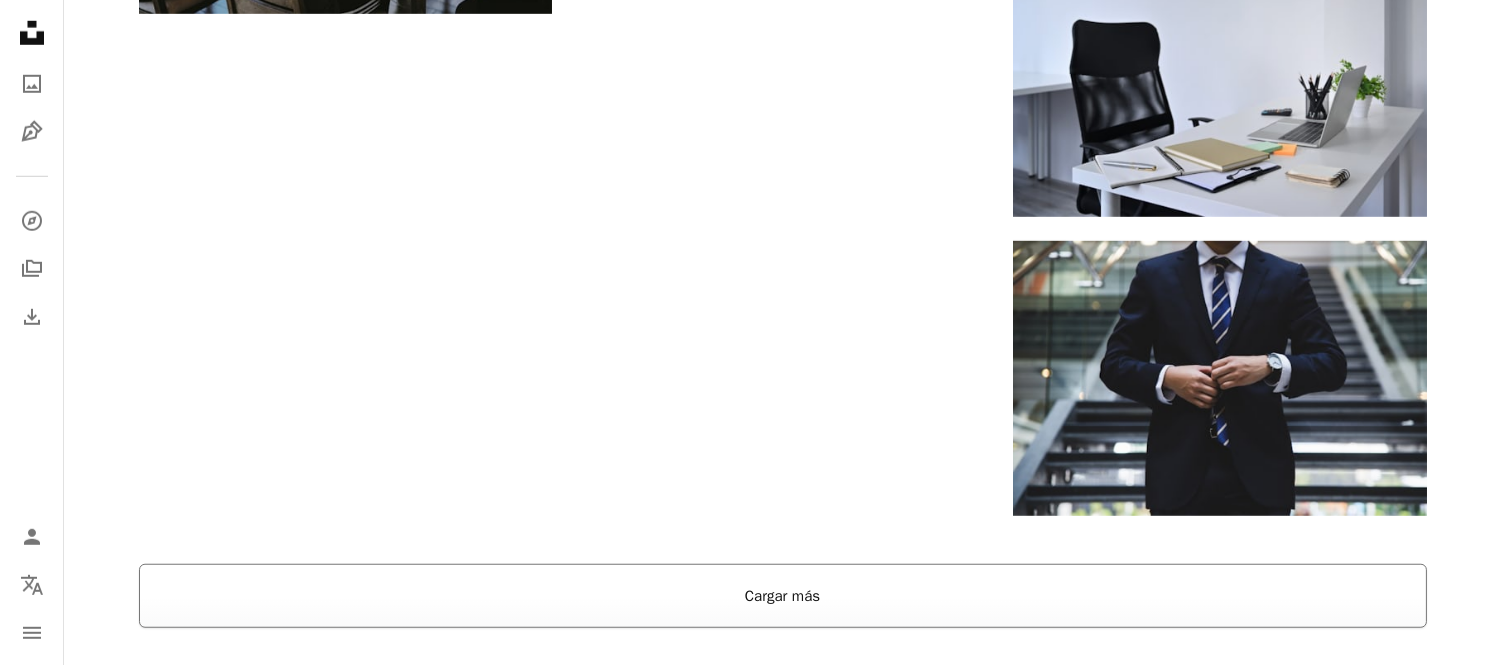 drag, startPoint x: 778, startPoint y: 563, endPoint x: 782, endPoint y: 576, distance: 13.601471 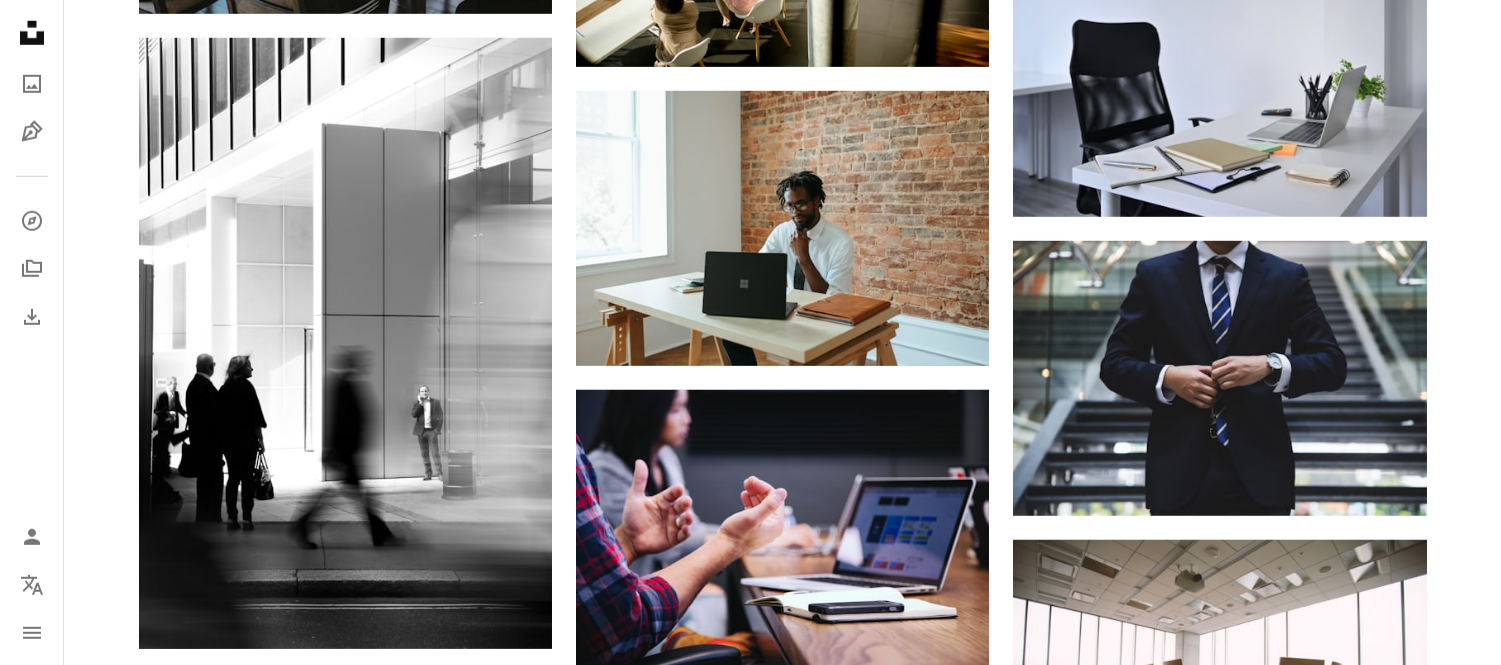 scroll, scrollTop: 3475, scrollLeft: 0, axis: vertical 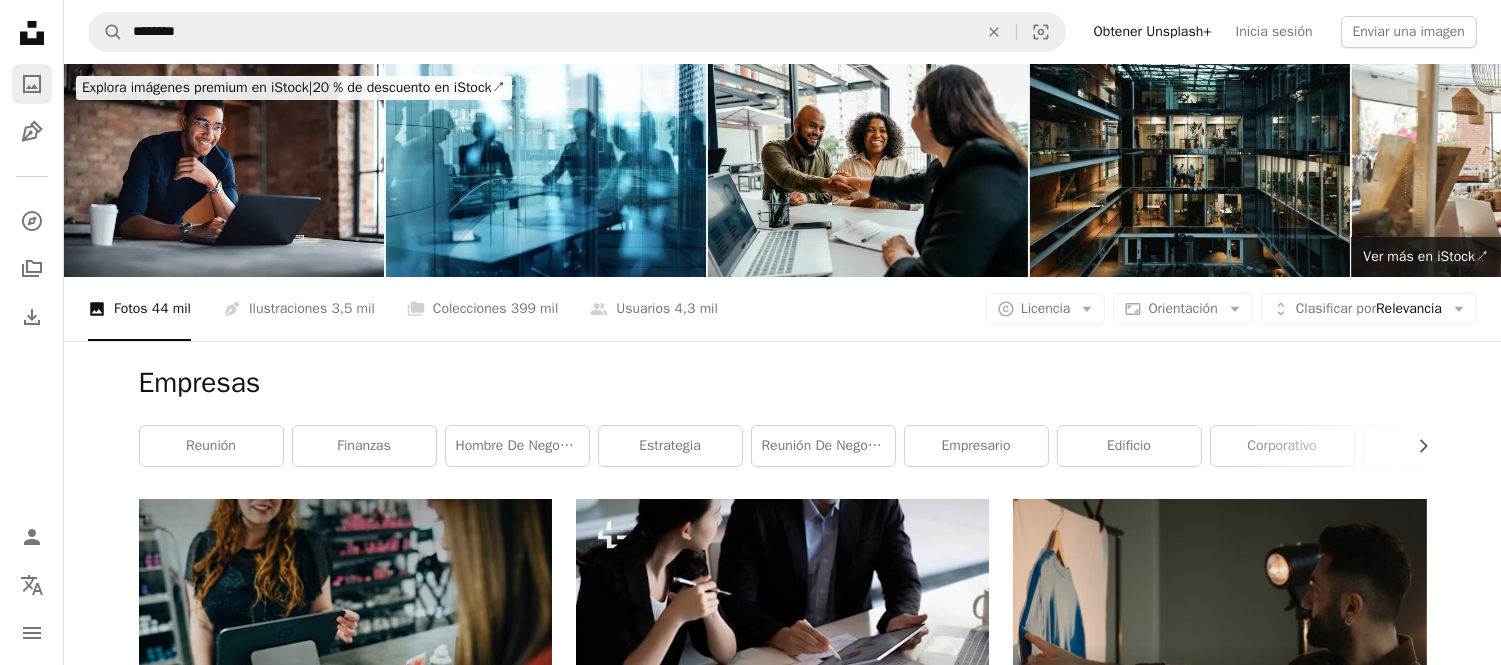 click on "A photo" 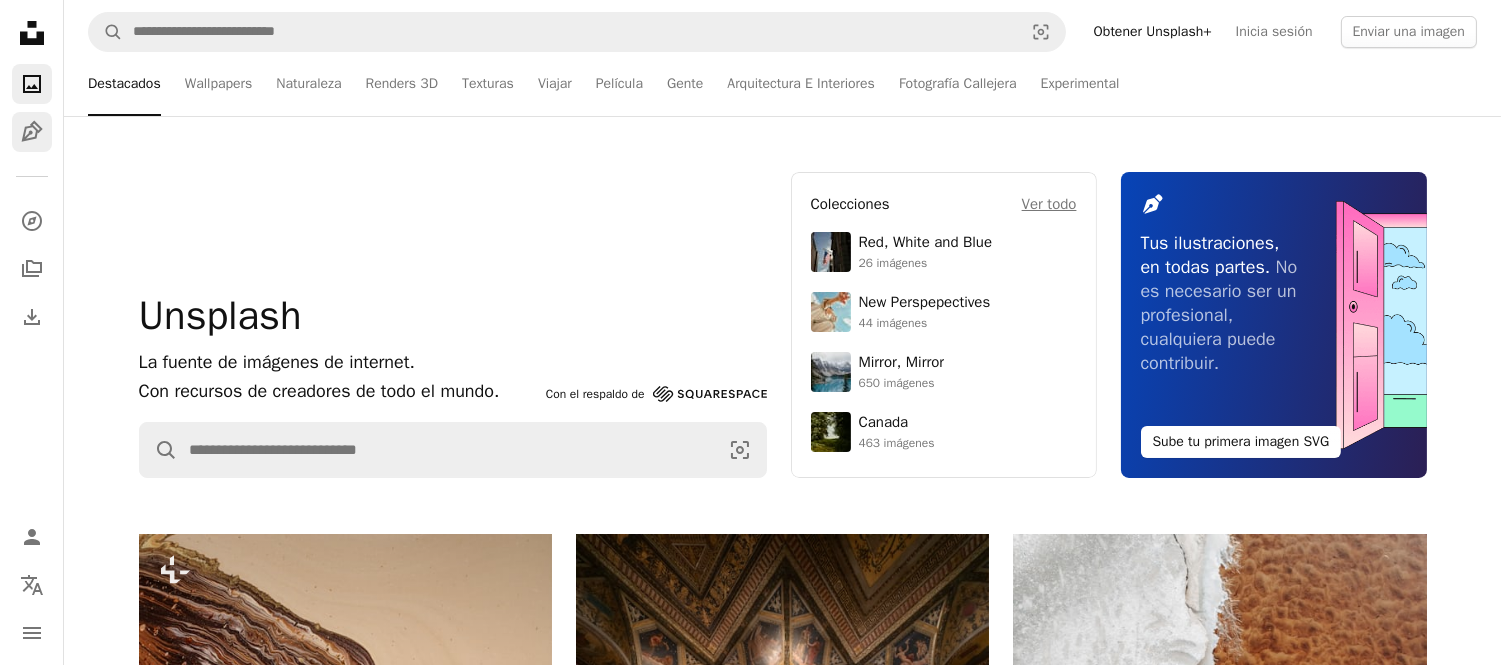 click on "Pen Tool" 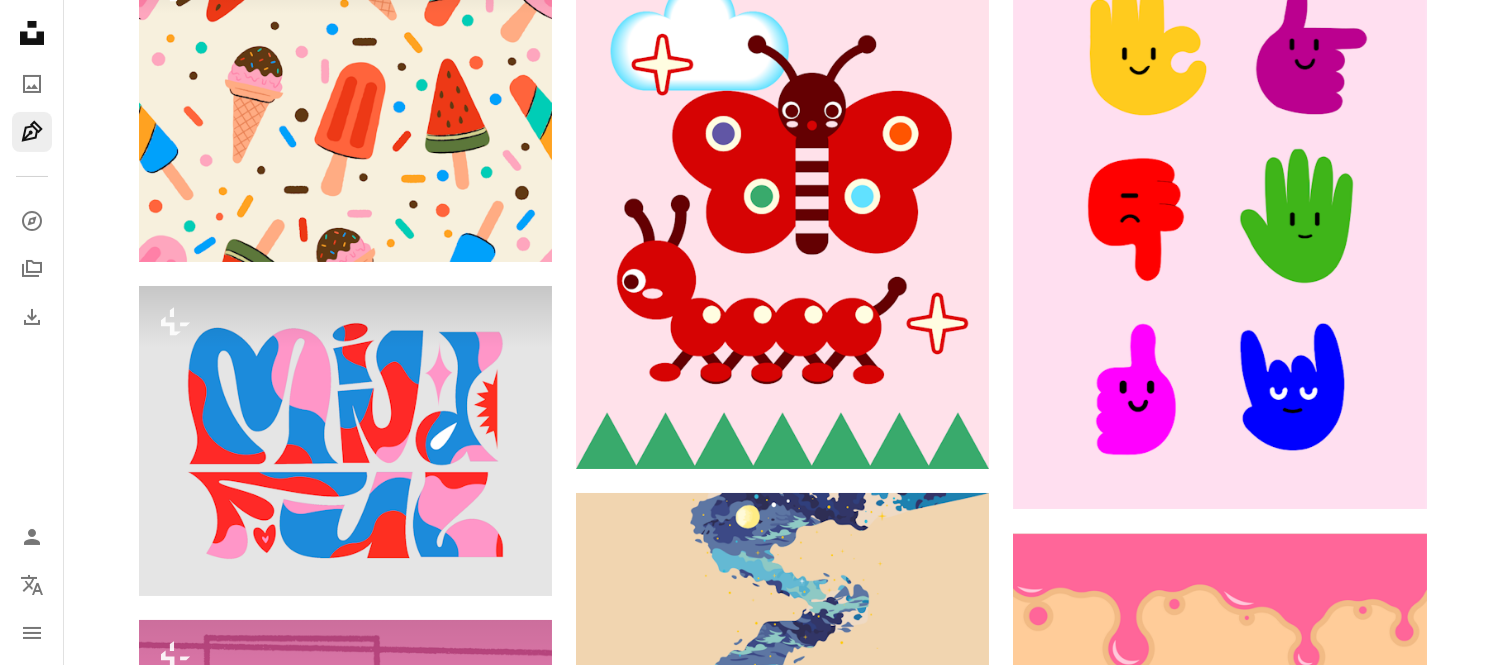 scroll, scrollTop: 1164, scrollLeft: 0, axis: vertical 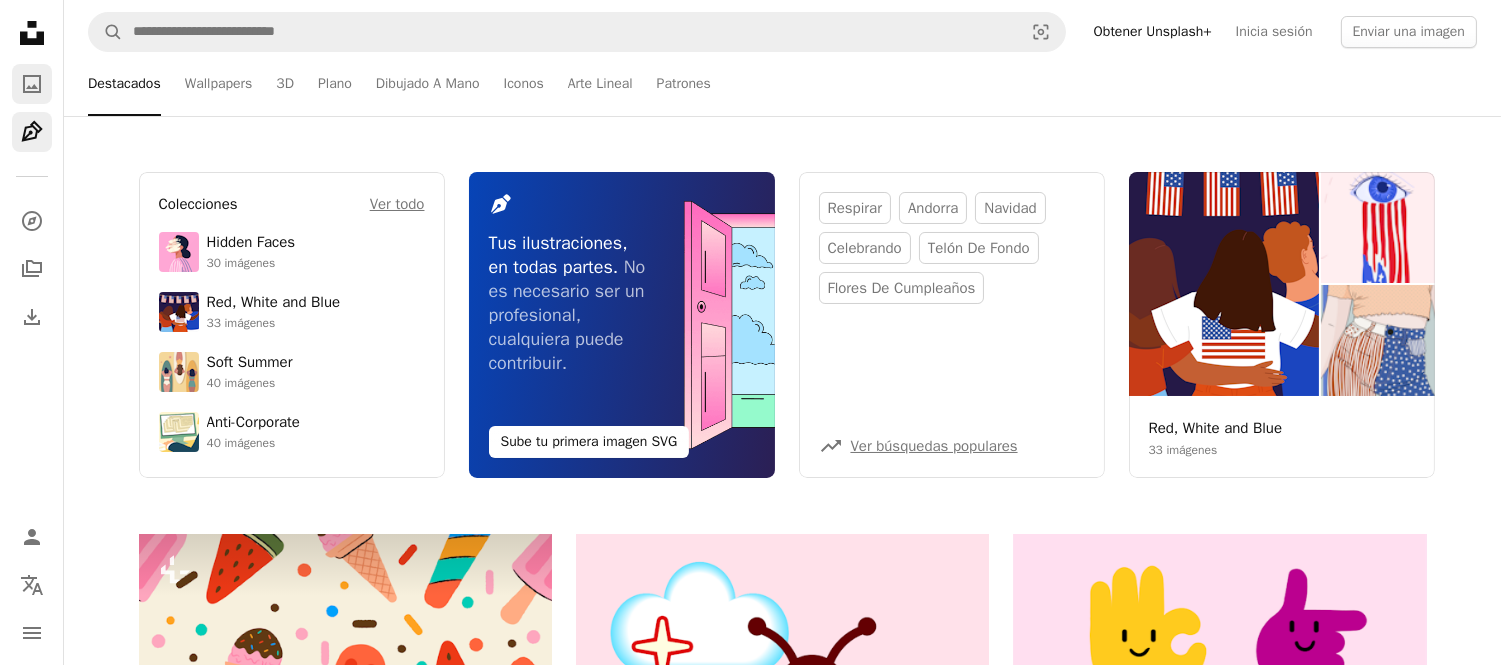 click on "A photo" at bounding box center (32, 84) 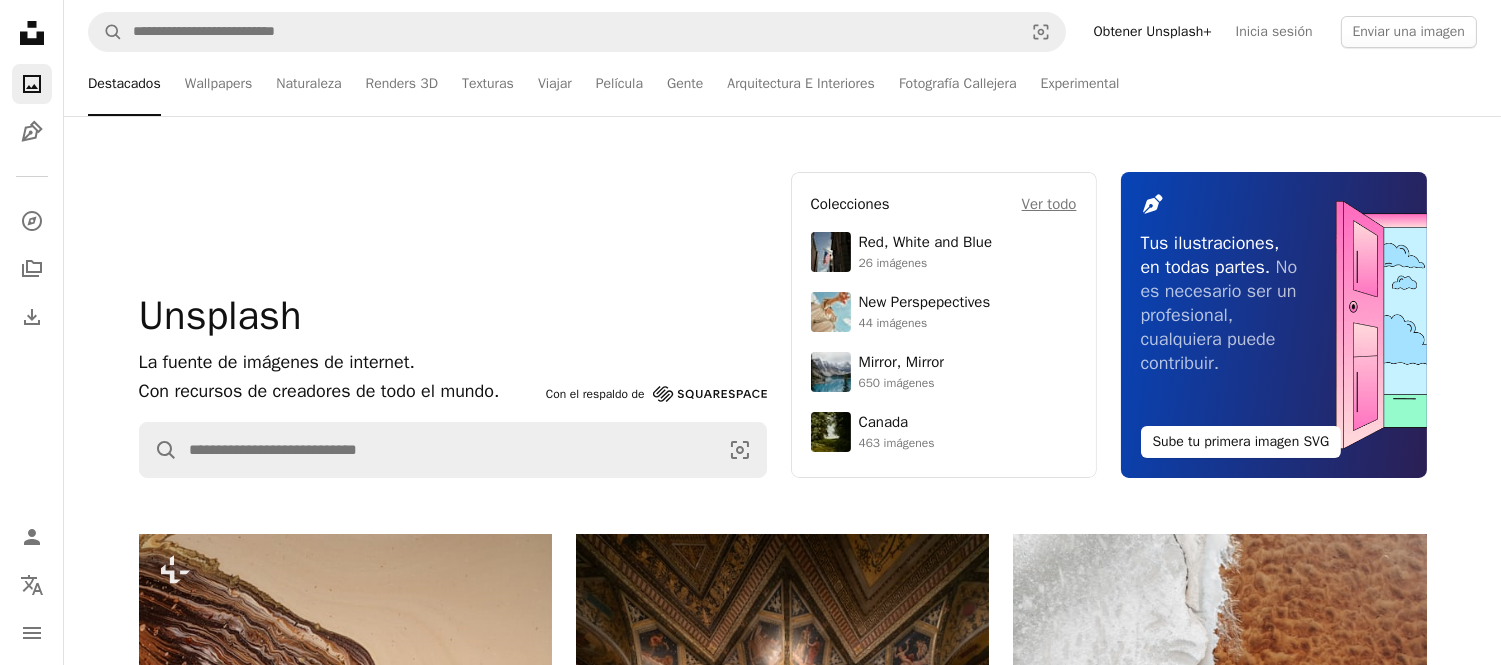click on "A photo" at bounding box center [32, 84] 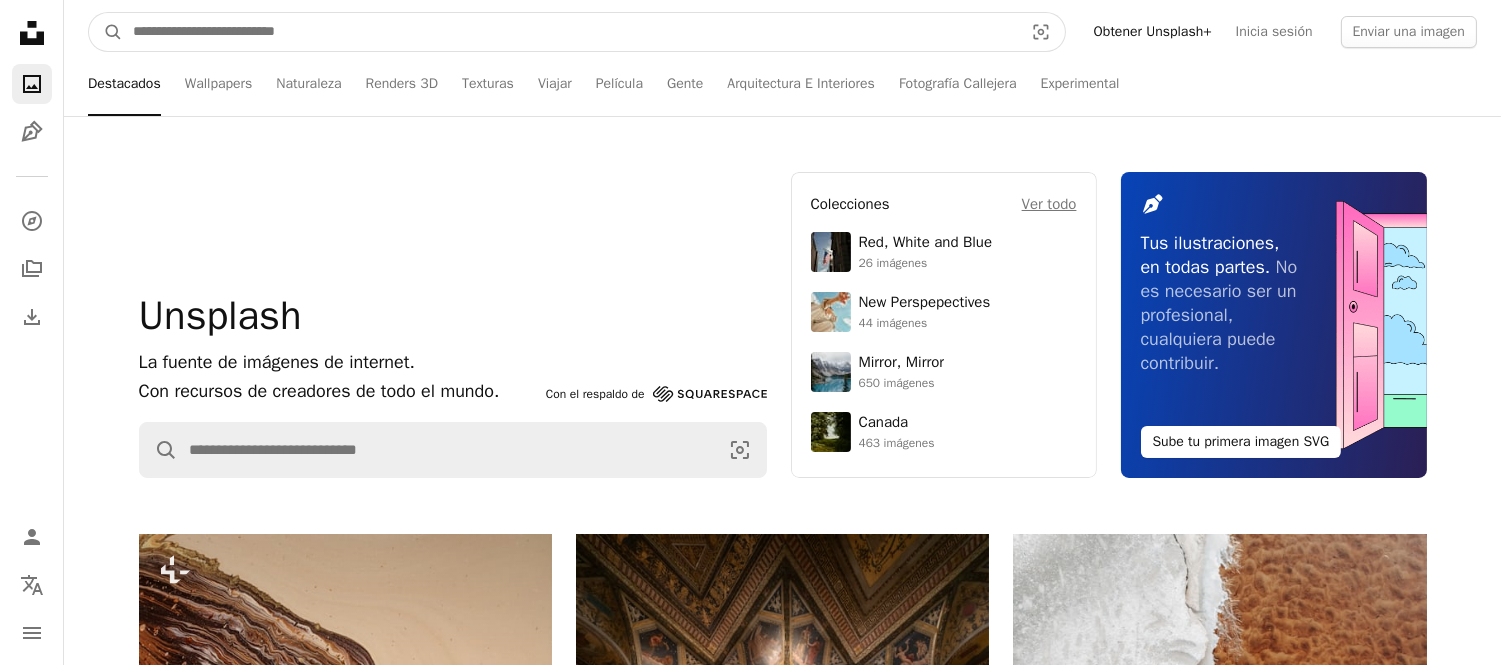 click at bounding box center [570, 32] 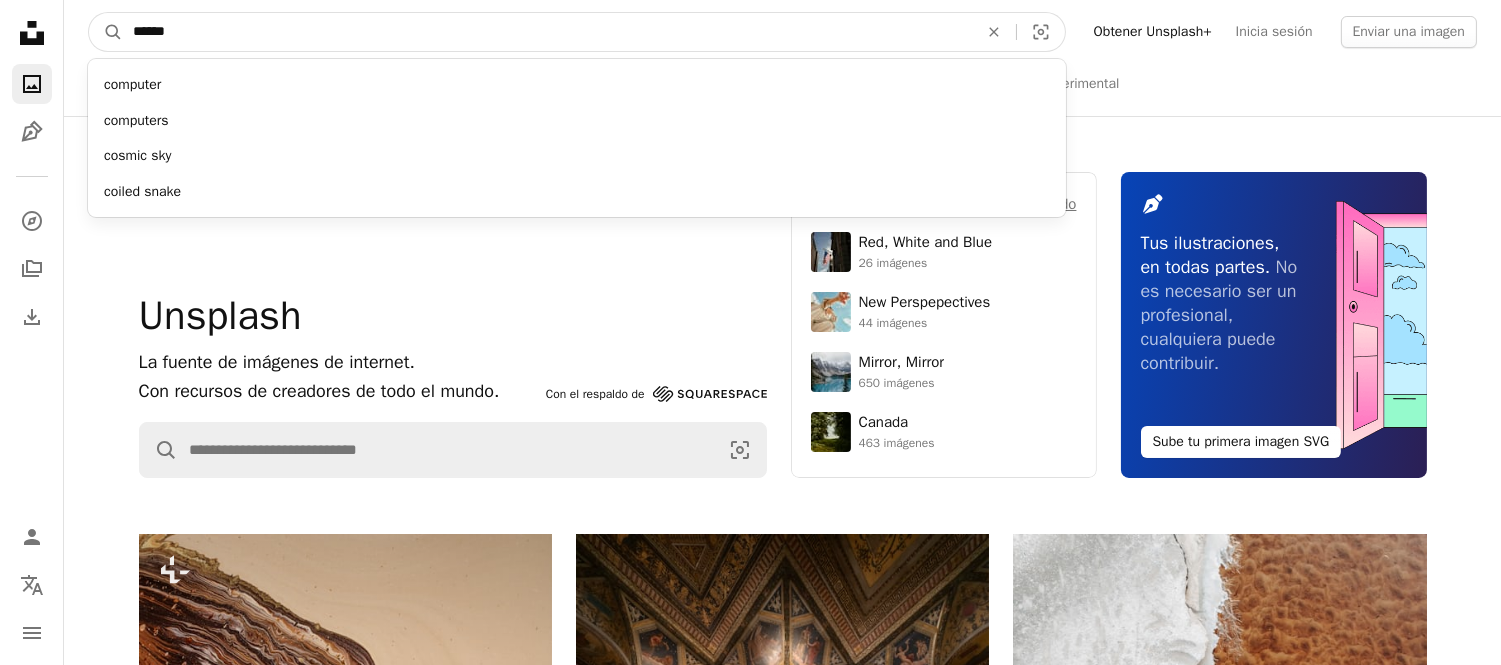 type on "******" 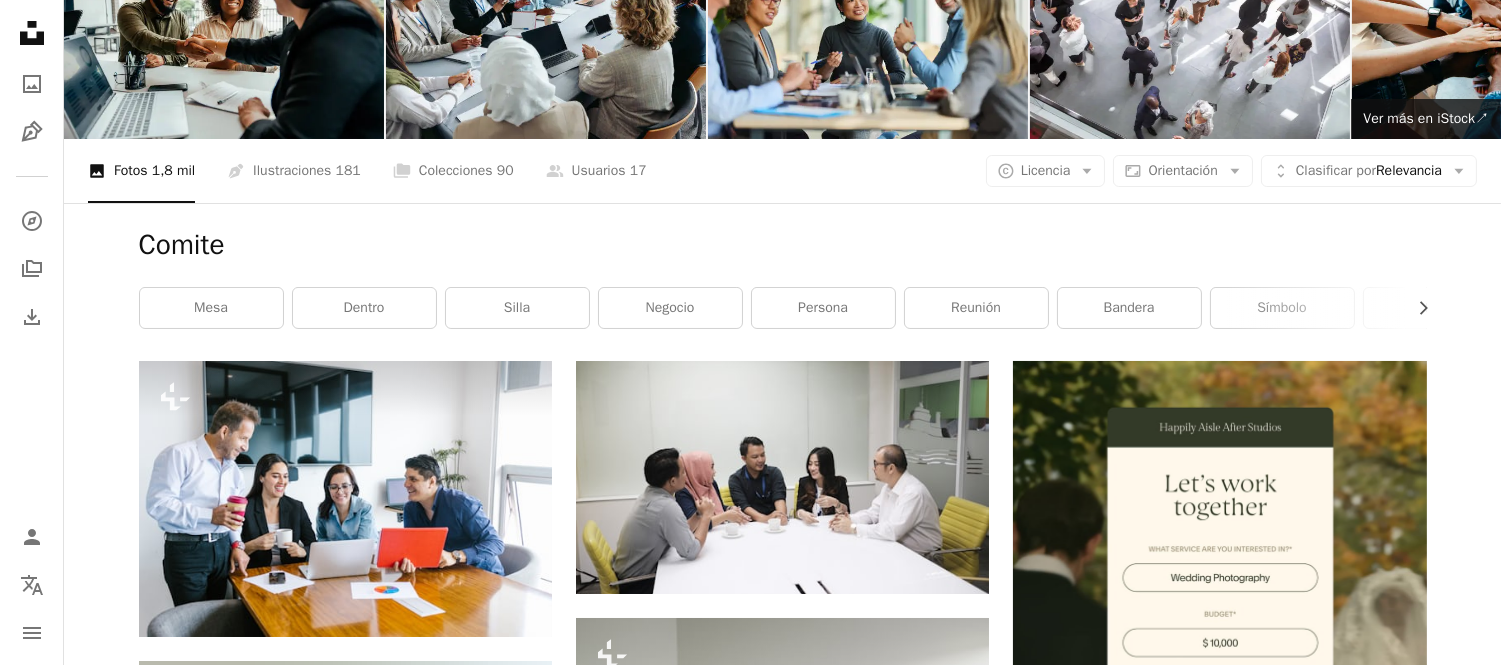 scroll, scrollTop: 0, scrollLeft: 0, axis: both 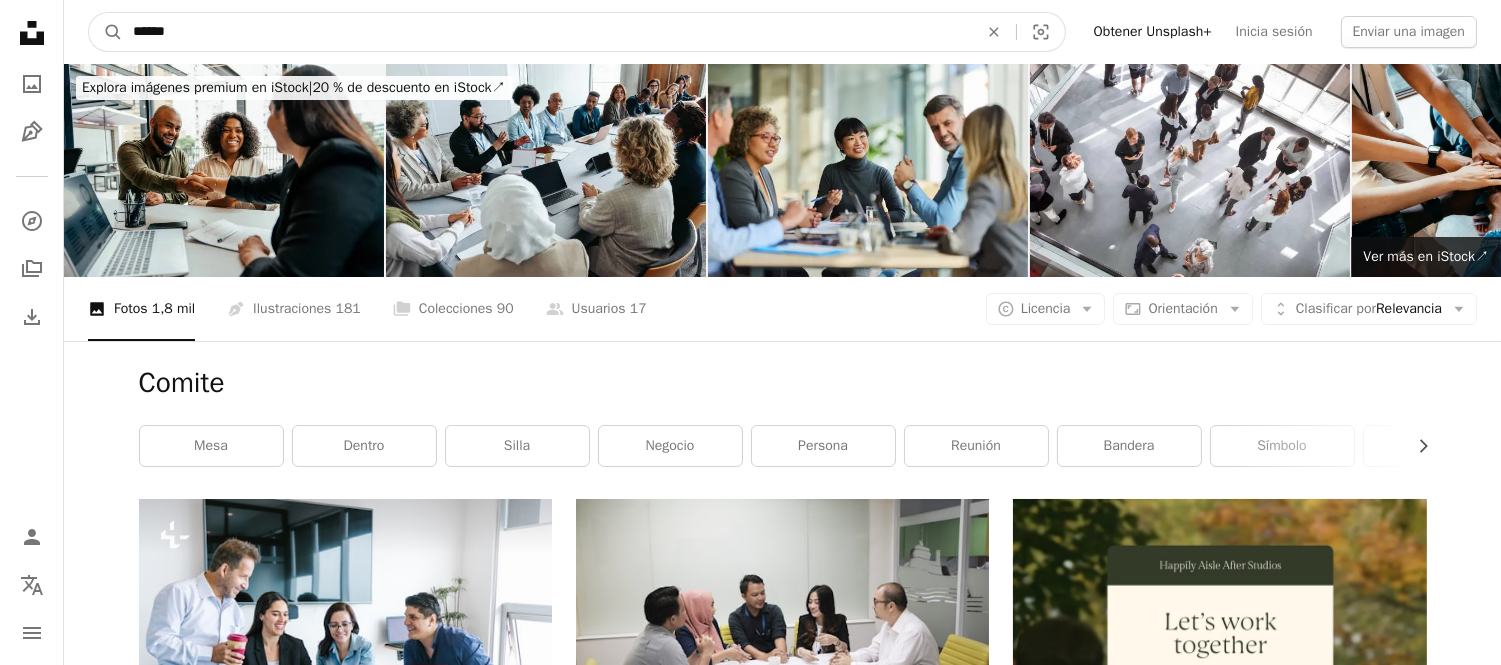 drag, startPoint x: 442, startPoint y: 12, endPoint x: 13, endPoint y: 42, distance: 430.04767 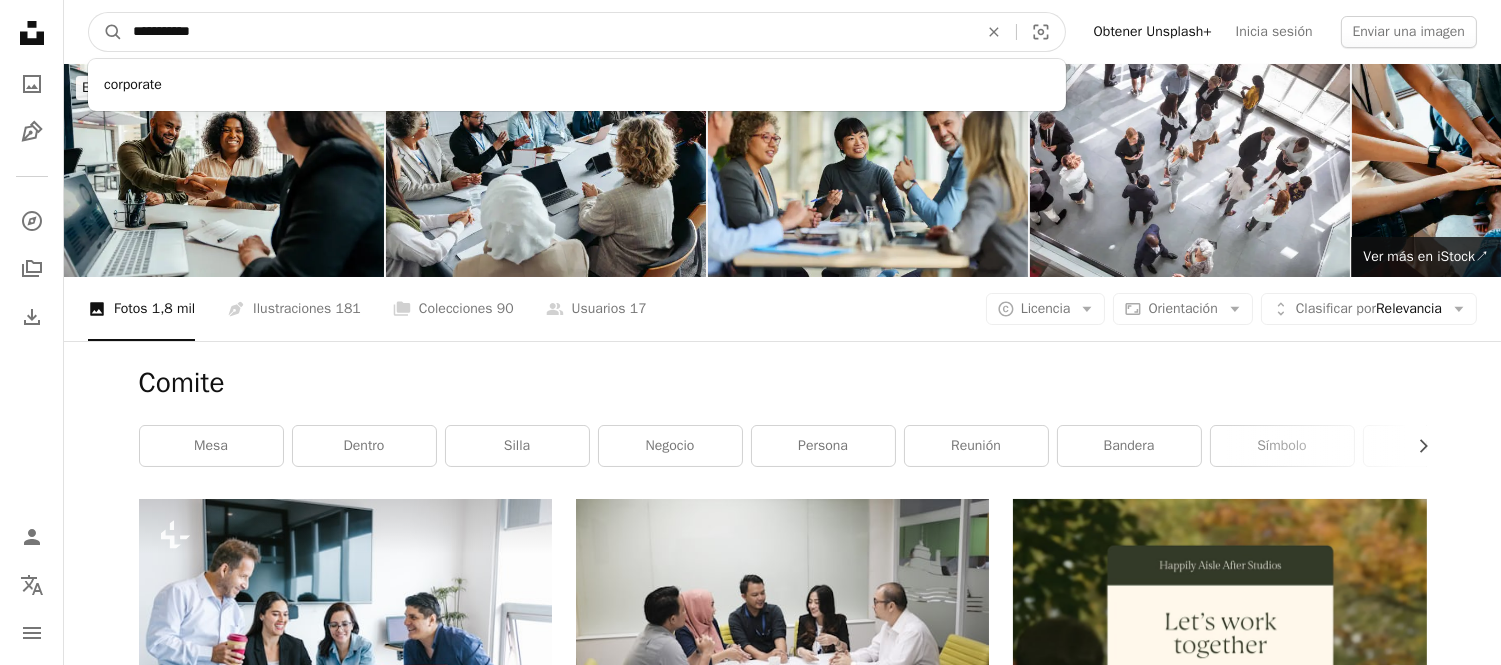 type on "**********" 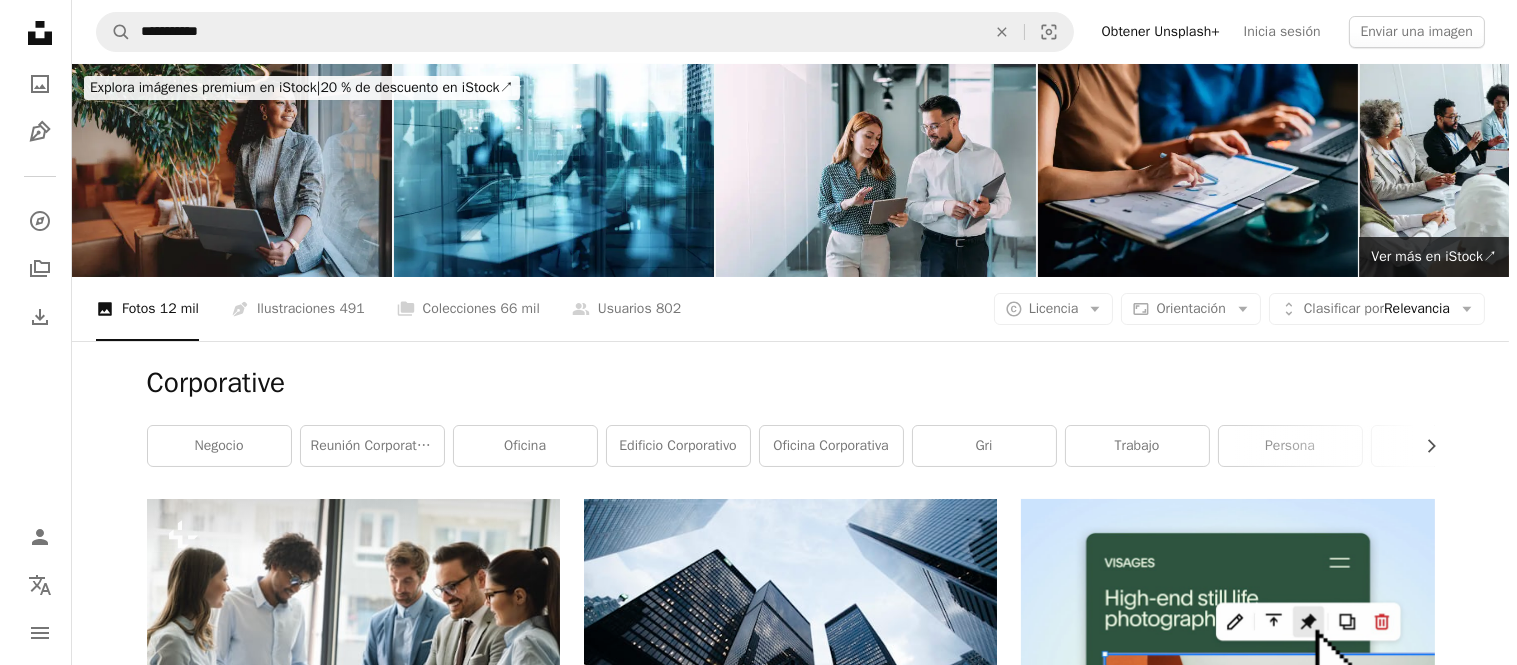 scroll, scrollTop: 582, scrollLeft: 0, axis: vertical 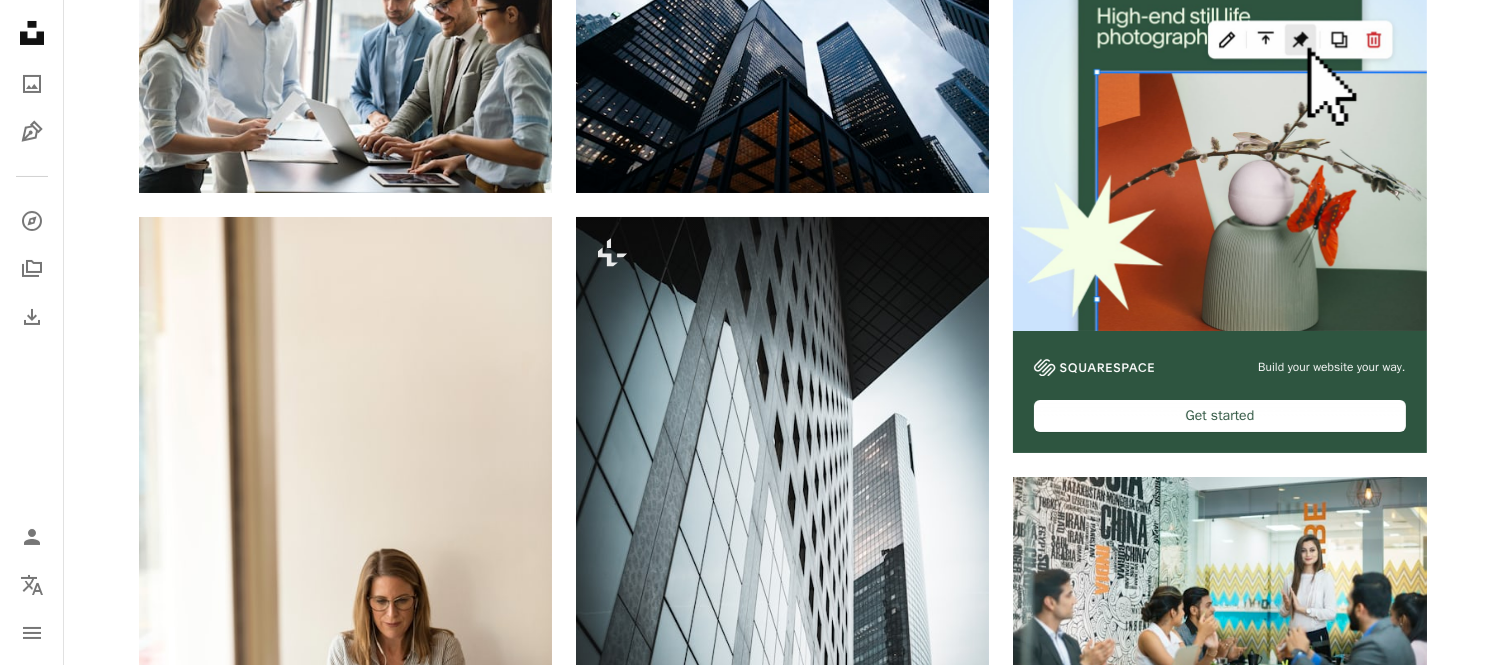 click on "Plus sign for Unsplash+ A heart A plus sign Getty Images Para Unsplash+ A lock Descargar A heart A plus sign LinkedIn Sales Solutions Arrow pointing down Plus sign for Unsplash+ A heart A plus sign Cj Para Unsplash+ A lock Descargar A heart A plus sign LinkedIn Sales Solutions Arrow pointing down Plus sign for Unsplash+ A heart A plus sign Getty Images Para Unsplash+ A lock Descargar A heart A plus sign Maxim Ilyahov Arrow pointing down Plus sign for Unsplash+ A heart A plus sign Getty Images Para Unsplash+ A lock Descargar A heart A plus sign Microsoft Edge Arrow pointing down A heart A plus sign [PERSON] Disponible para contratación A checkmark inside of a circle Arrow pointing down Plus sign for Unsplash+ A heart A plus sign [PERSON] Para Unsplash+ A lock Descargar A heart A plus sign Christina @ [EMAIL] Arrow pointing down A heart A plus sign [PERSON] Disponible para contratación A checkmark inside of a circle Arrow pointing down A heart A plus sign LinkedIn Sales Solutions A heart" at bounding box center (782, 1406) 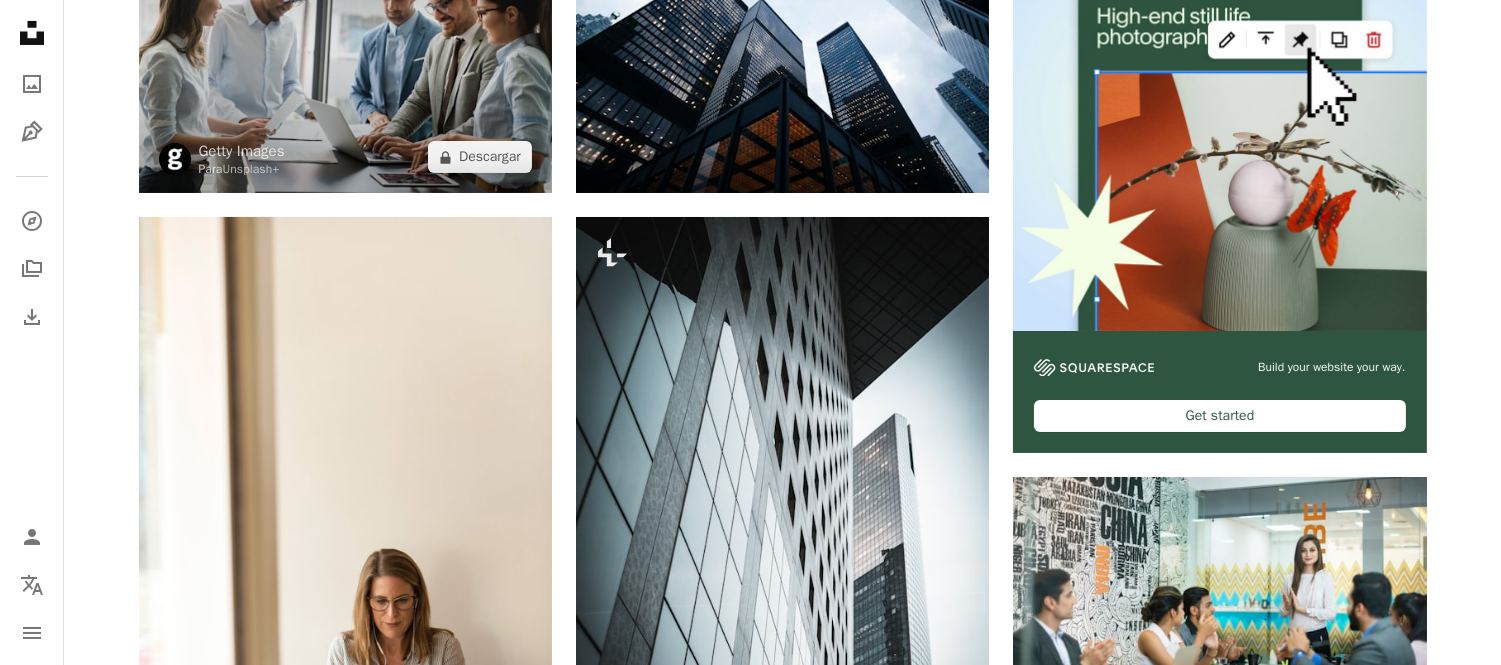 click at bounding box center (345, 55) 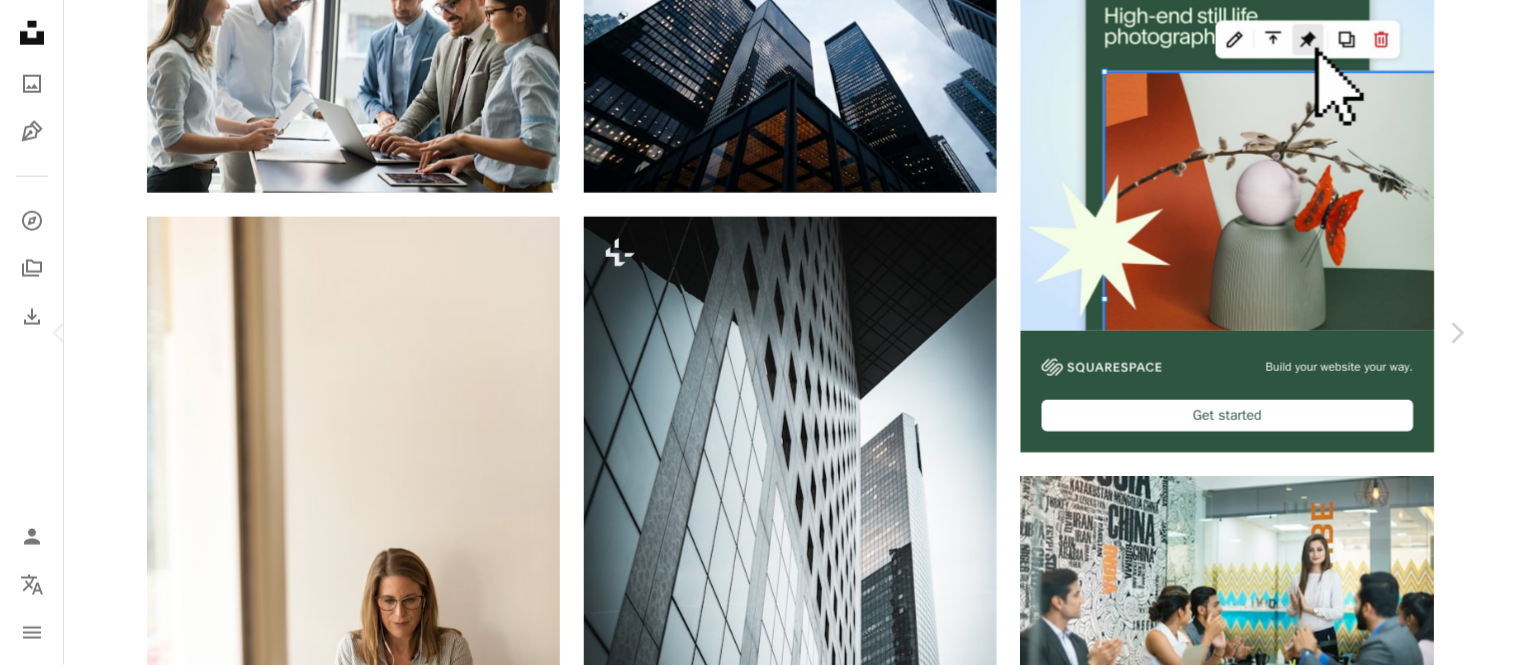 click on "A lock Descargar" at bounding box center (1305, 3861) 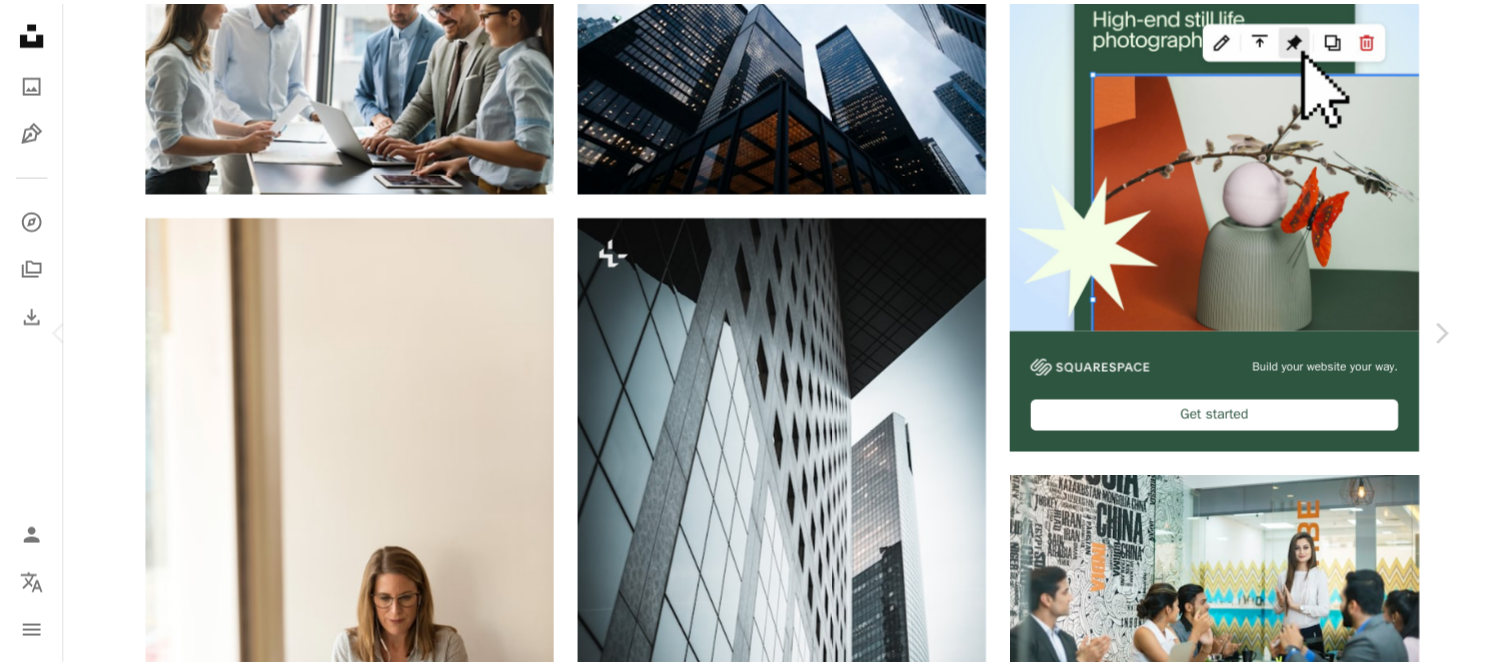 scroll, scrollTop: 1781, scrollLeft: 0, axis: vertical 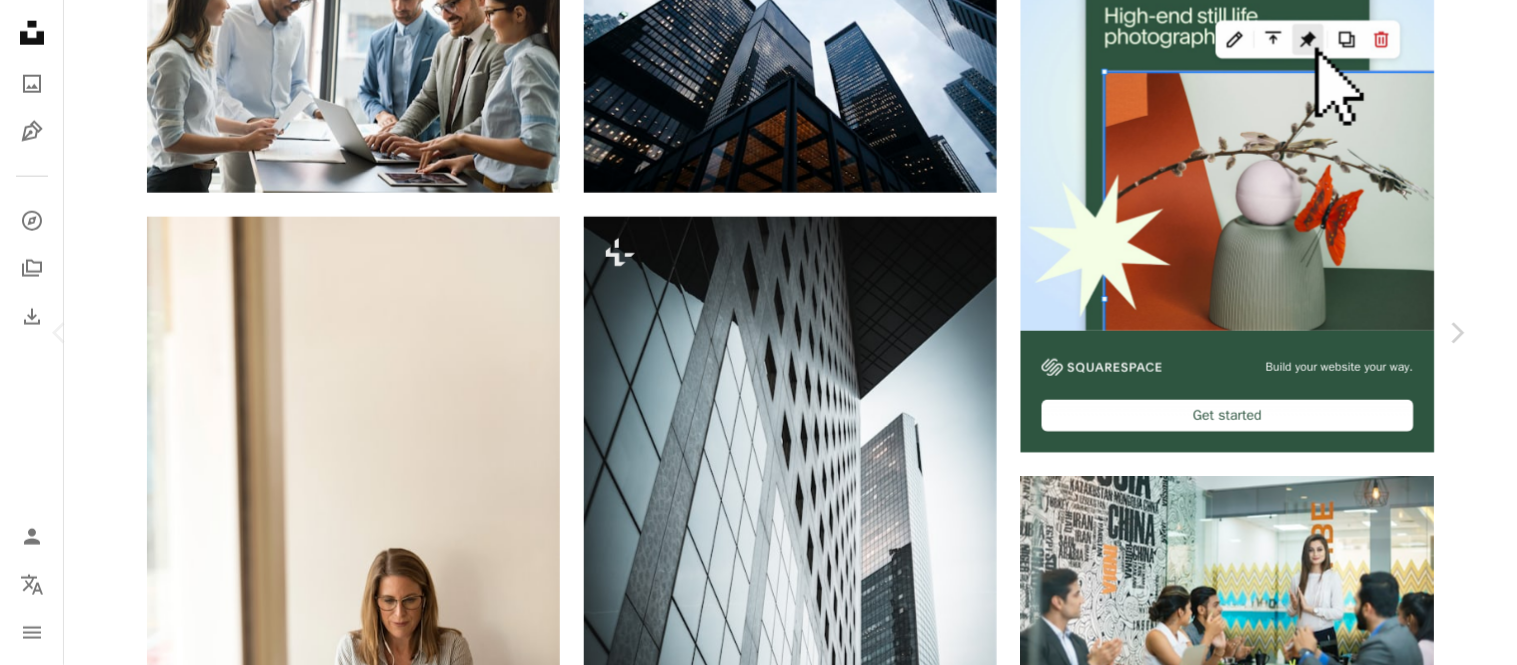 click on "An X shape Chevron left Chevron right Getty Images Para Unsplash+ A heart A plus sign A lock Descargar Zoom in A forward-right arrow Compartir More Actions Calendar outlined Publicado el 26 de agosto de 2022 Safety Con la Licencia Unsplash+ oficina Tecnología gente educación mujeres estudiante Trabajo en Equipo universidad grupo de personas arquitecto horizontal adulto joven Serbia Compromiso de los empleados Negocio corporativo hembras etnia Etnia africana Clase de formación educativa gris Fondos Imágenes relacionadas Plus sign for Unsplash+ A heart A plus sign Getty Images Para Unsplash+ A lock Descargar Plus sign for Unsplash+ A heart A plus sign Getty Images Para Unsplash+ A lock Descargar Plus sign for Unsplash+ A heart A plus sign Getty Images Para Unsplash+ A lock Descargar Plus sign for Unsplash+ A heart A plus sign Getty Images Para Unsplash+ A lock Descargar Plus sign for Unsplash+ A heart A plus sign Getty Images Para Unsplash+ A lock Descargar Plus sign for Unsplash+ A heart Para" at bounding box center [758, 4146] 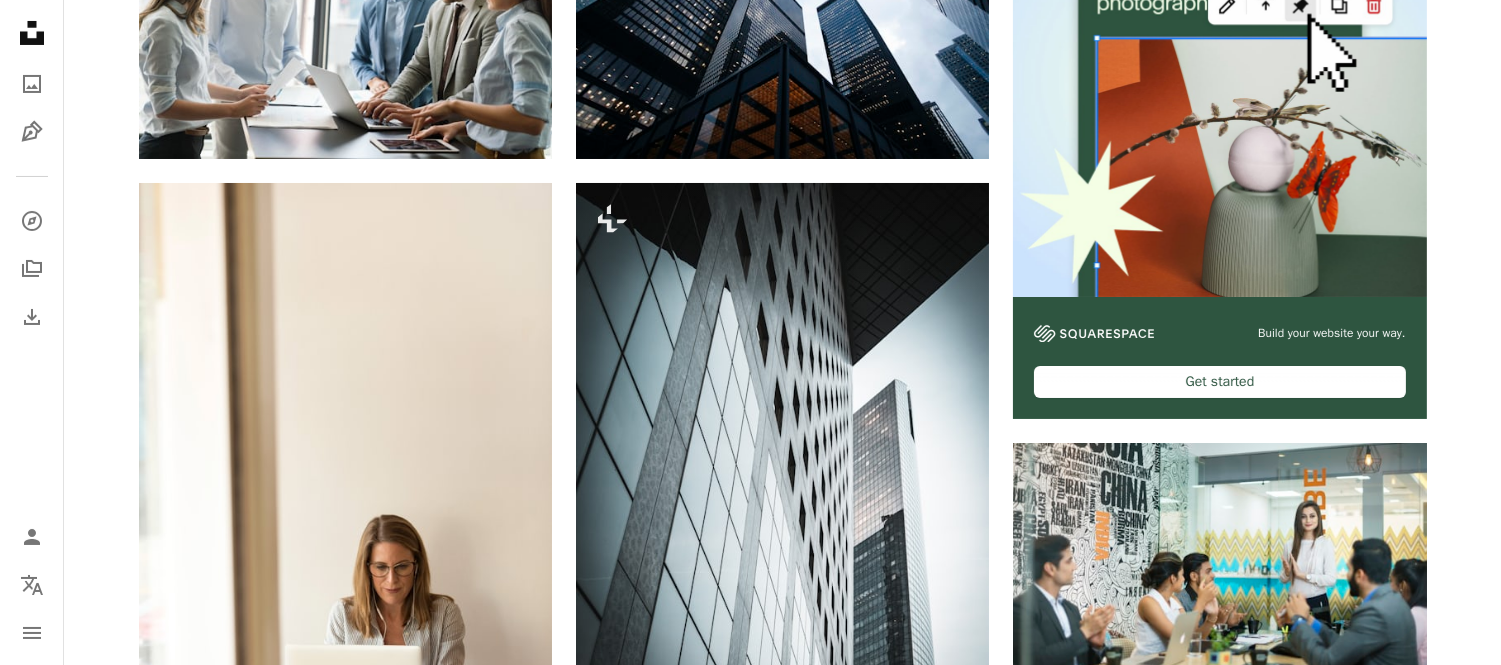 scroll, scrollTop: 1164, scrollLeft: 0, axis: vertical 